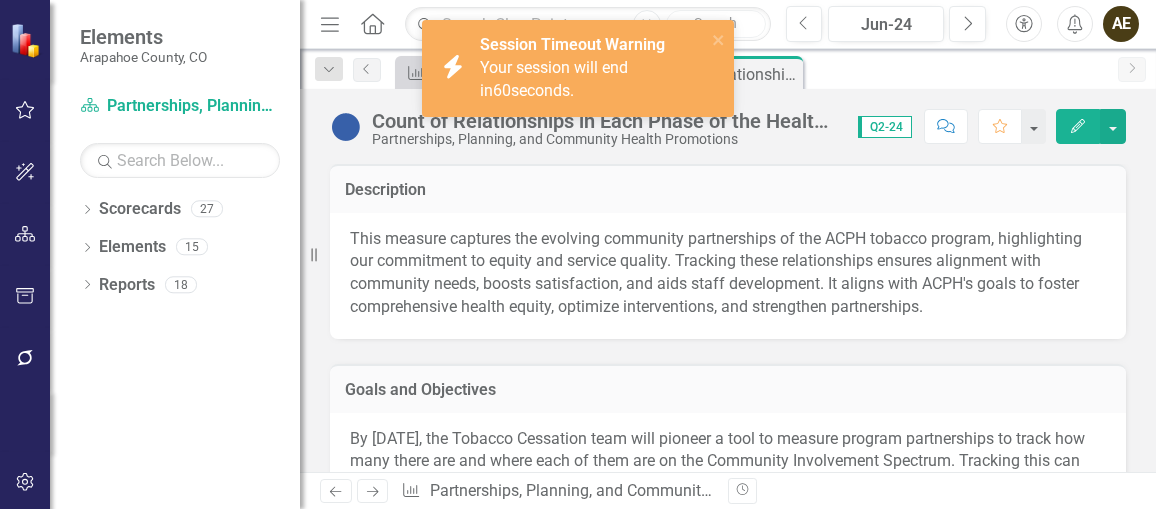 scroll, scrollTop: 0, scrollLeft: 0, axis: both 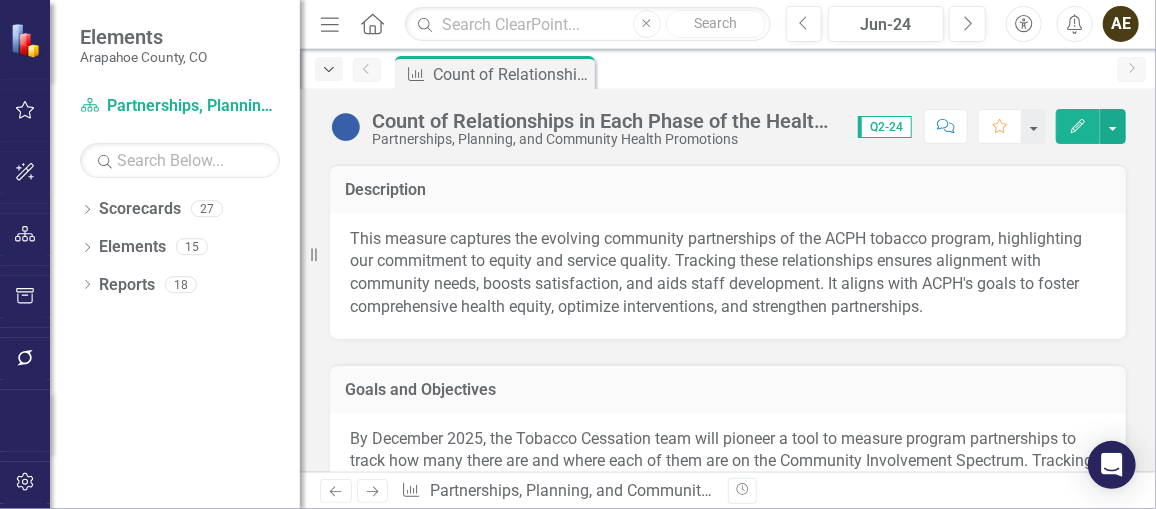 click on "Dropdown" 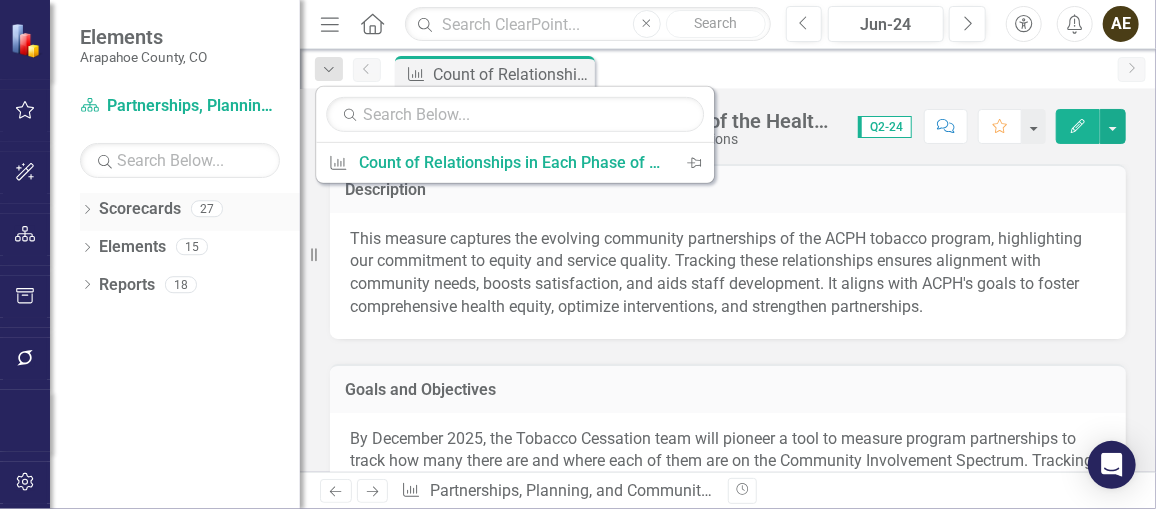 click on "Dropdown" 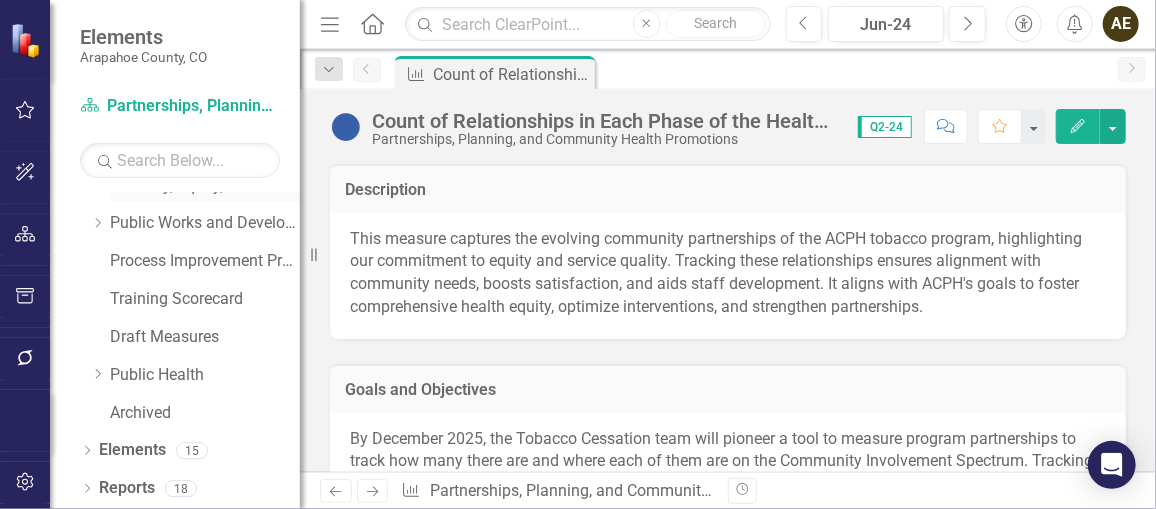 scroll, scrollTop: 136, scrollLeft: 0, axis: vertical 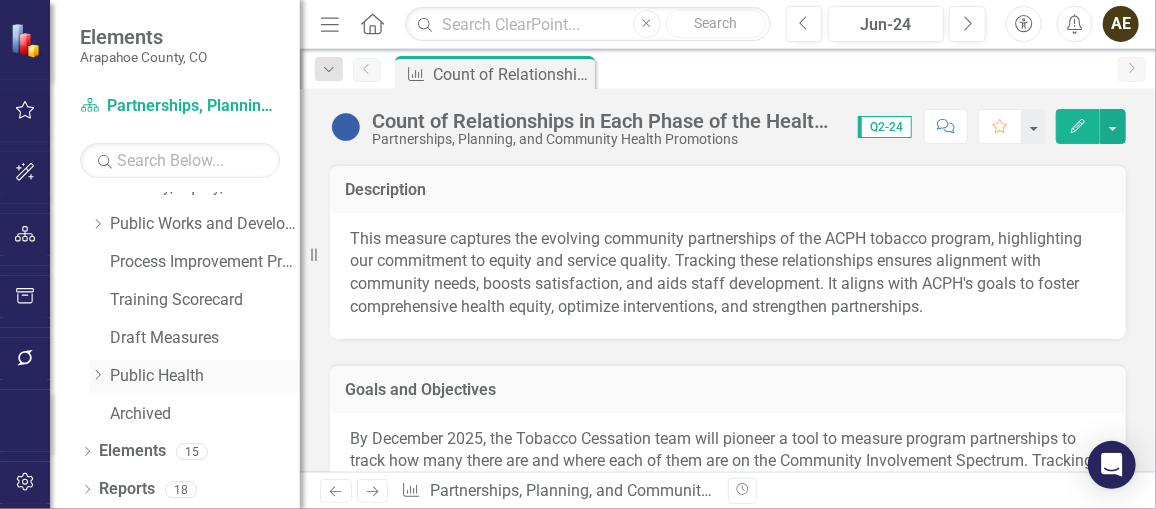 click on "Dropdown" 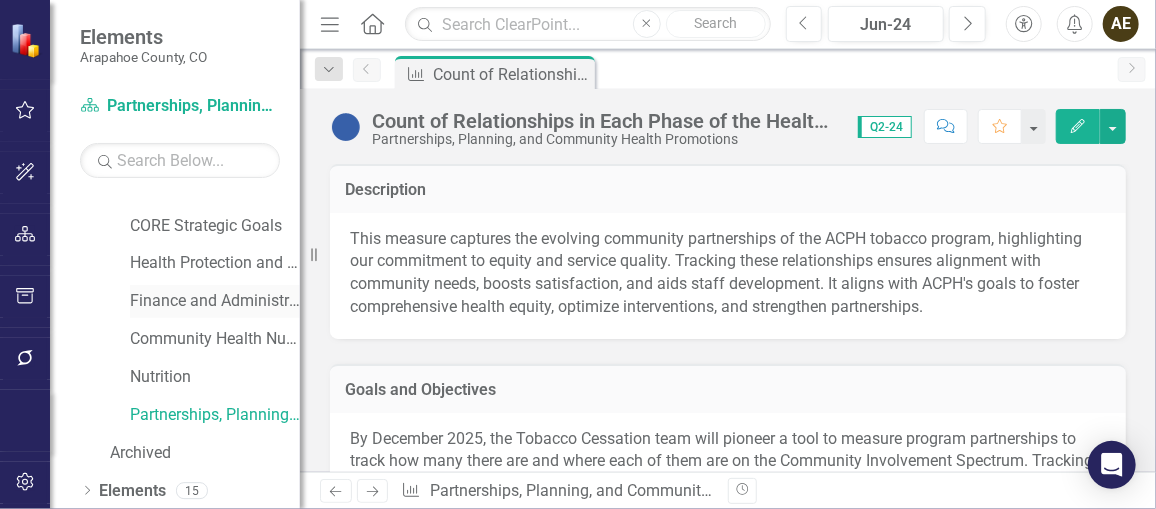scroll, scrollTop: 333, scrollLeft: 0, axis: vertical 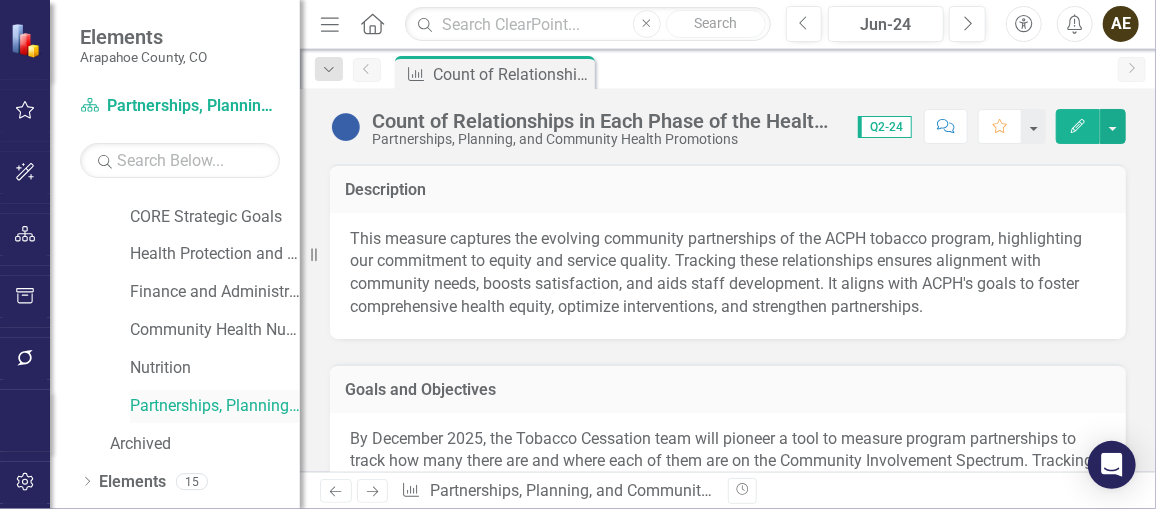 click on "Partnerships, Planning, and Community Health Promotions" at bounding box center (215, 406) 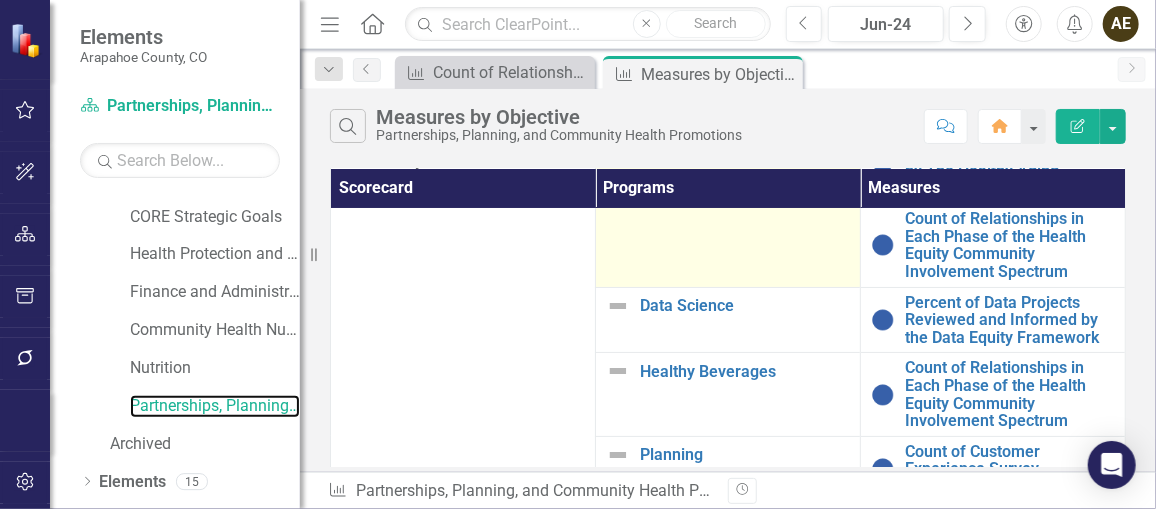 scroll, scrollTop: 56, scrollLeft: 0, axis: vertical 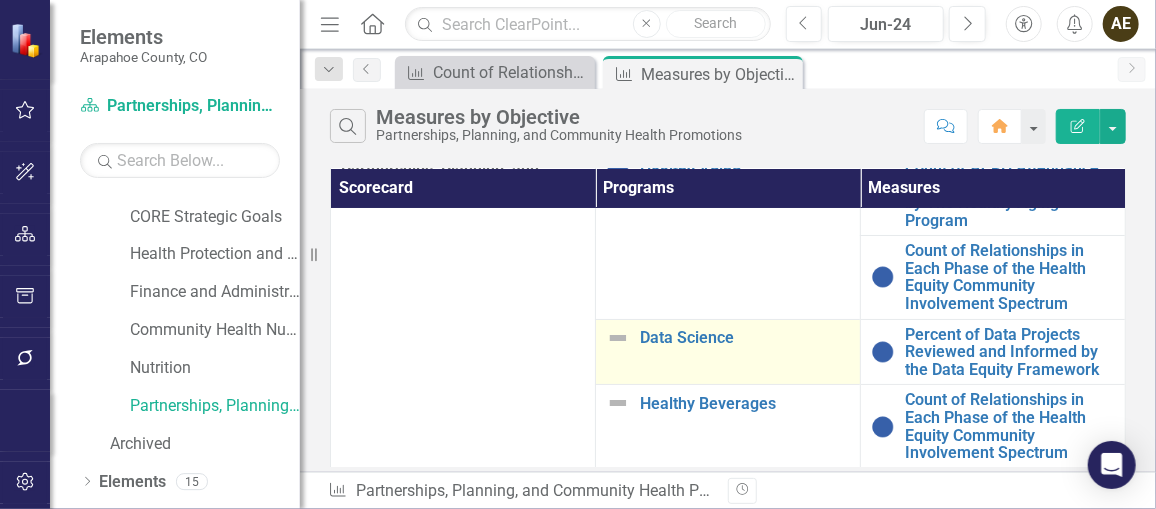 click at bounding box center [618, 338] 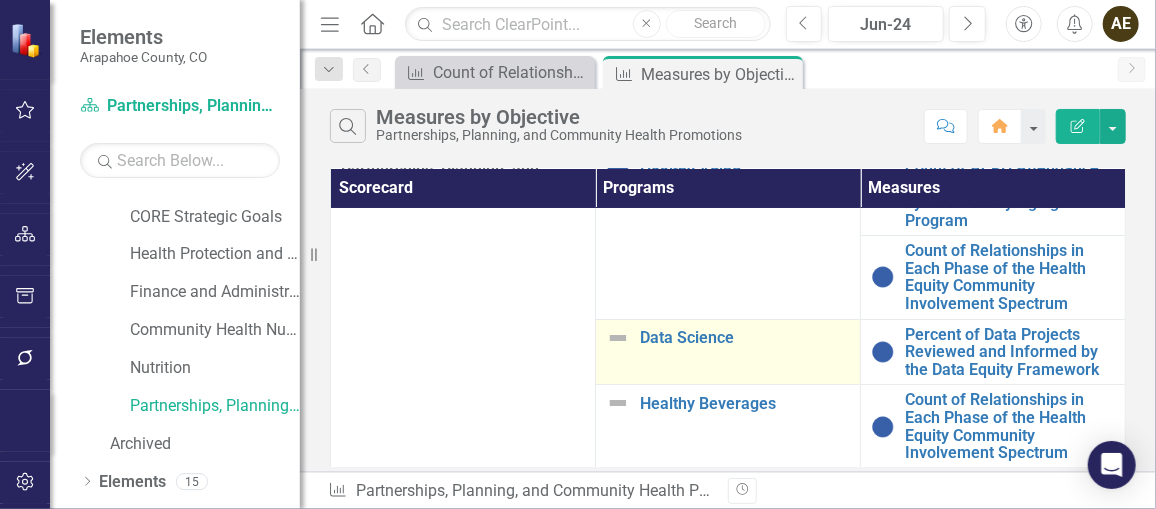 click at bounding box center (618, 338) 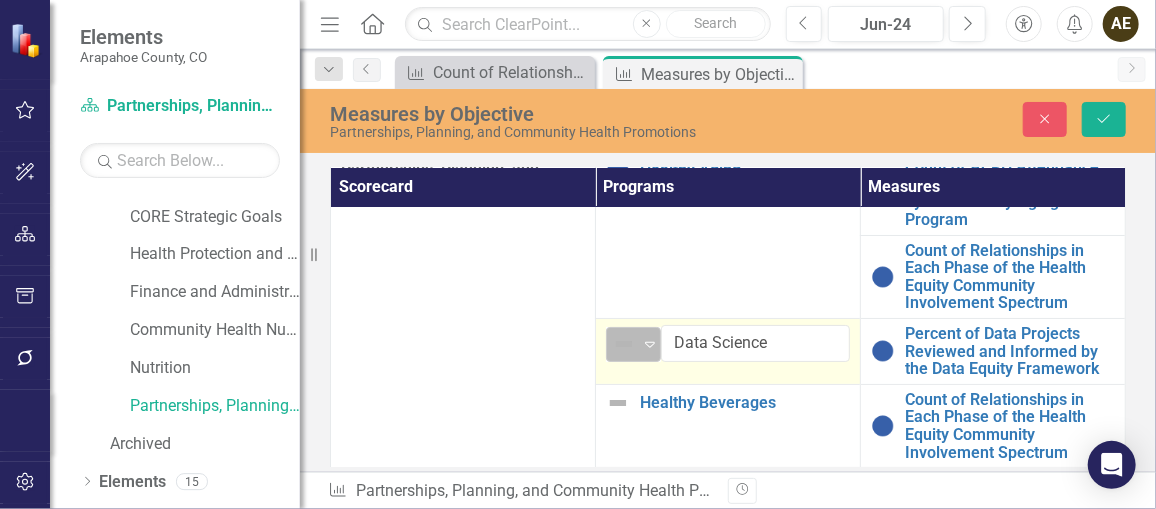 click on "Expand" 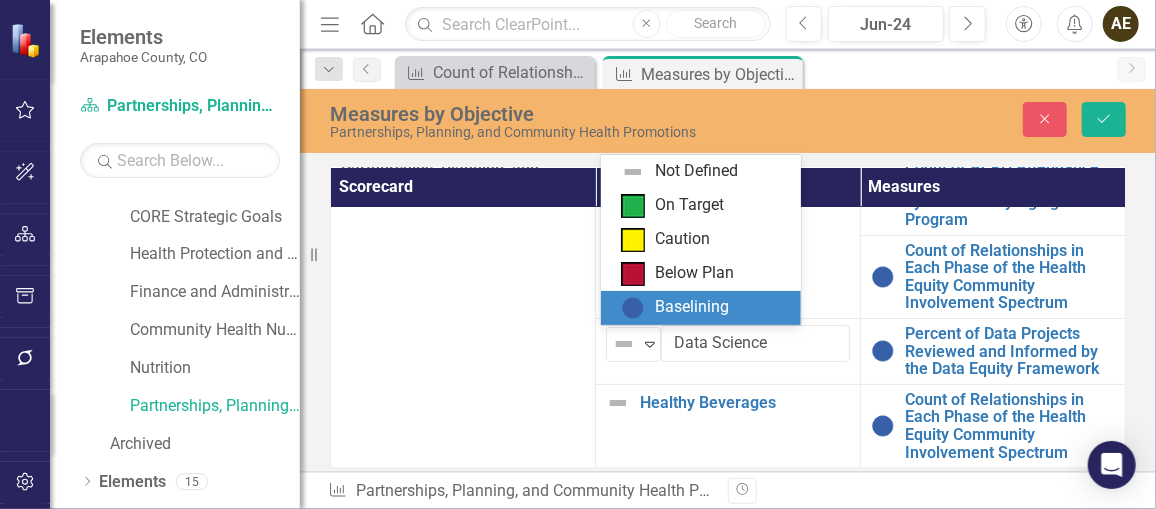 click on "Baselining" at bounding box center [692, 307] 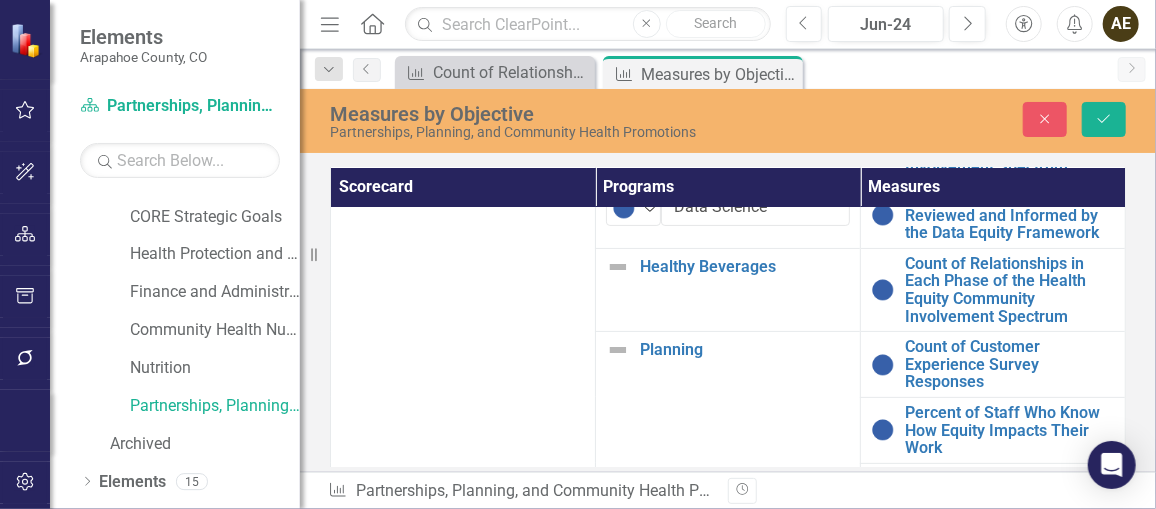 scroll, scrollTop: 201, scrollLeft: 0, axis: vertical 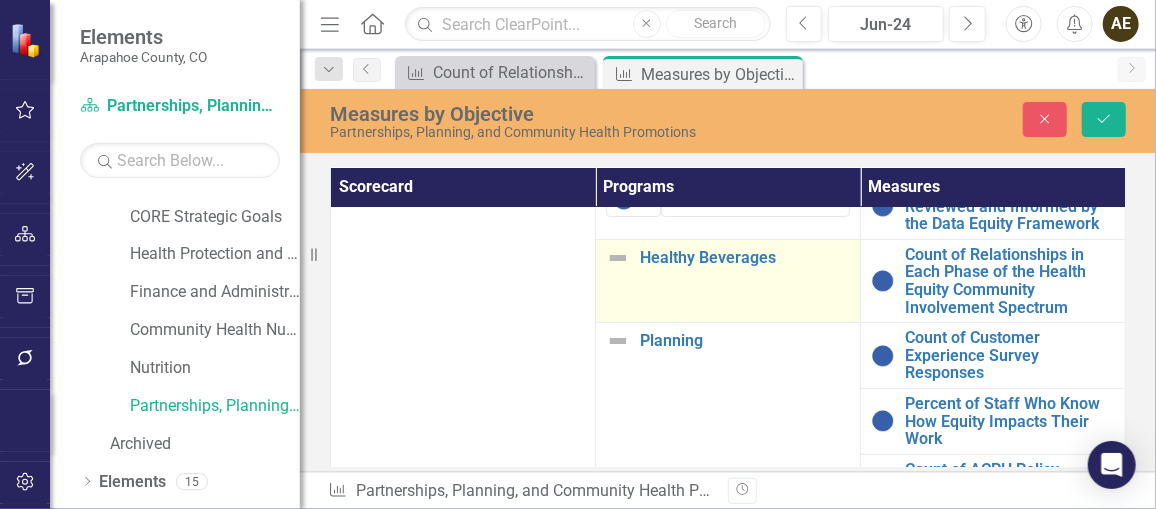 click at bounding box center (618, 258) 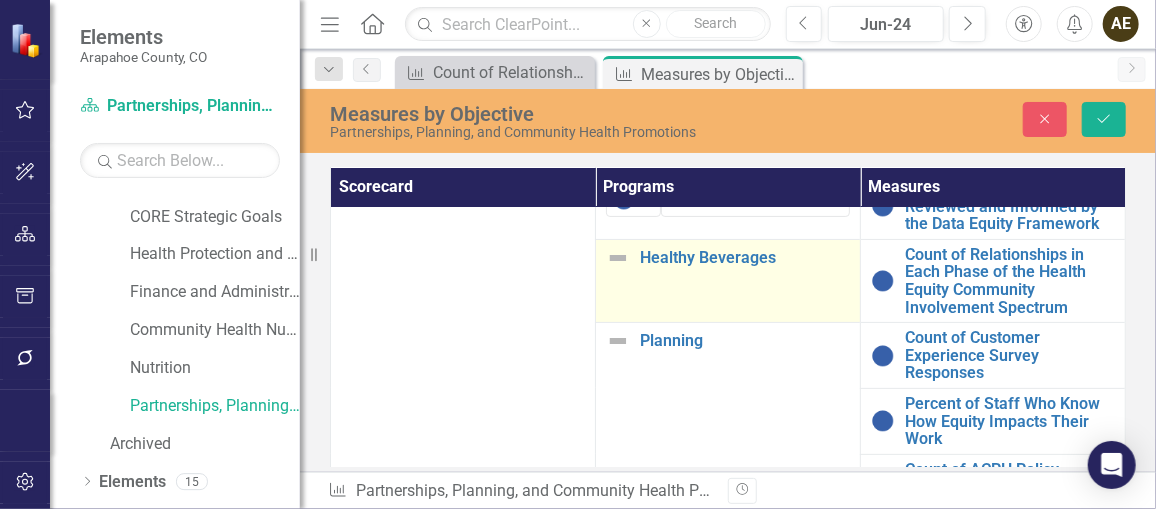 click at bounding box center (618, 258) 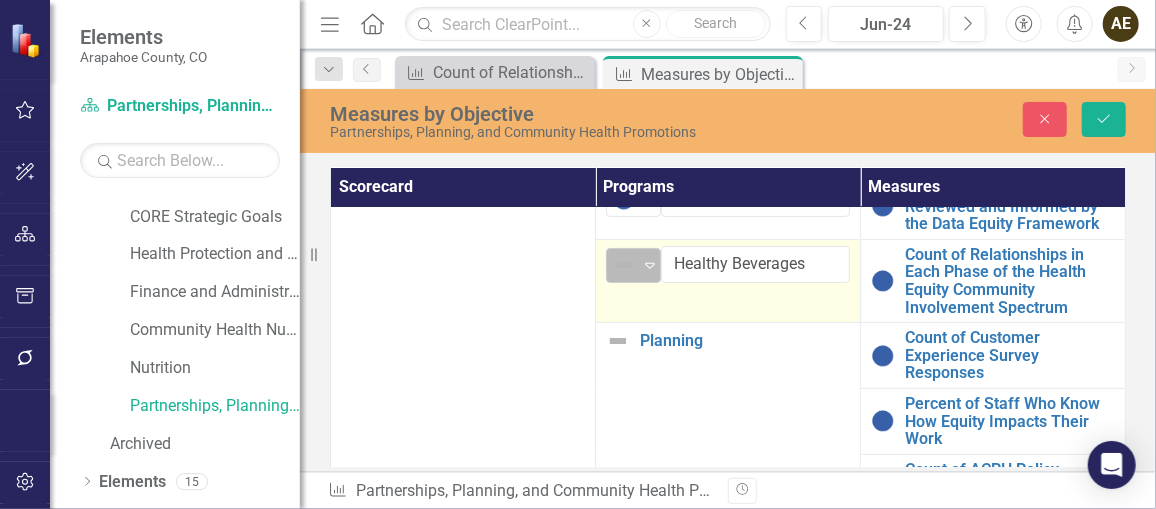 click 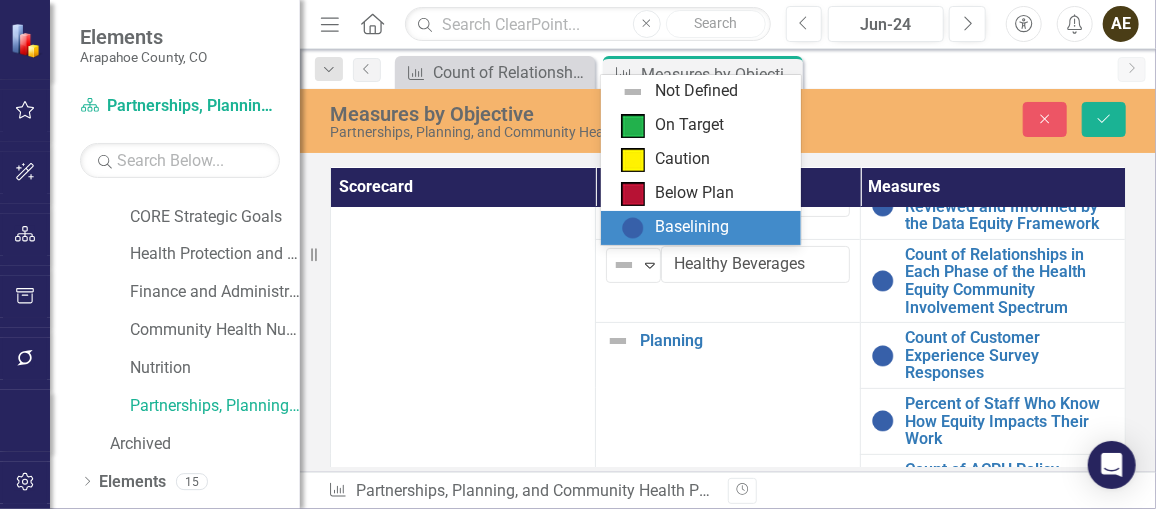 click on "Baselining" at bounding box center (705, 228) 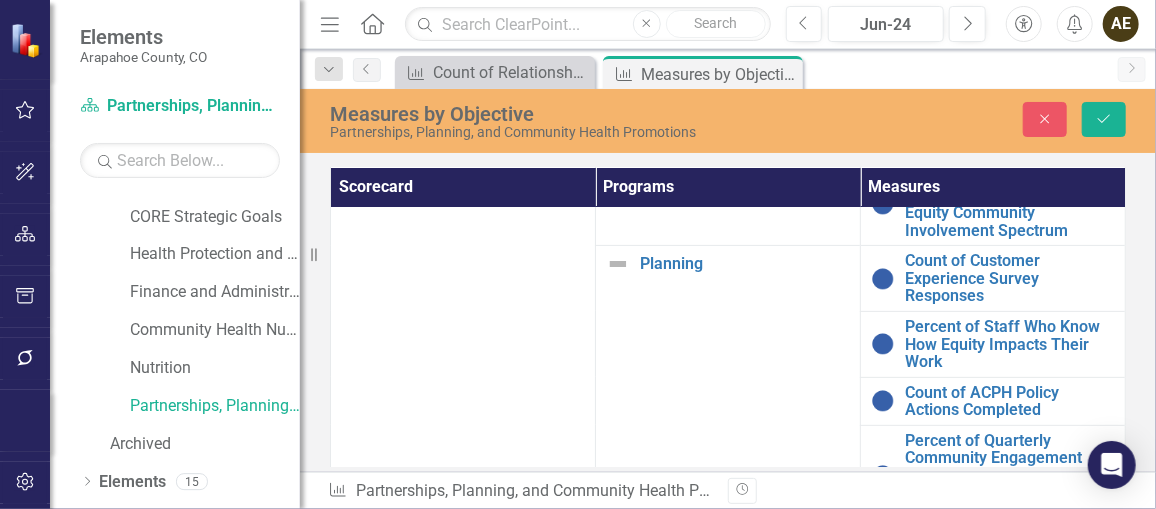 scroll, scrollTop: 277, scrollLeft: 0, axis: vertical 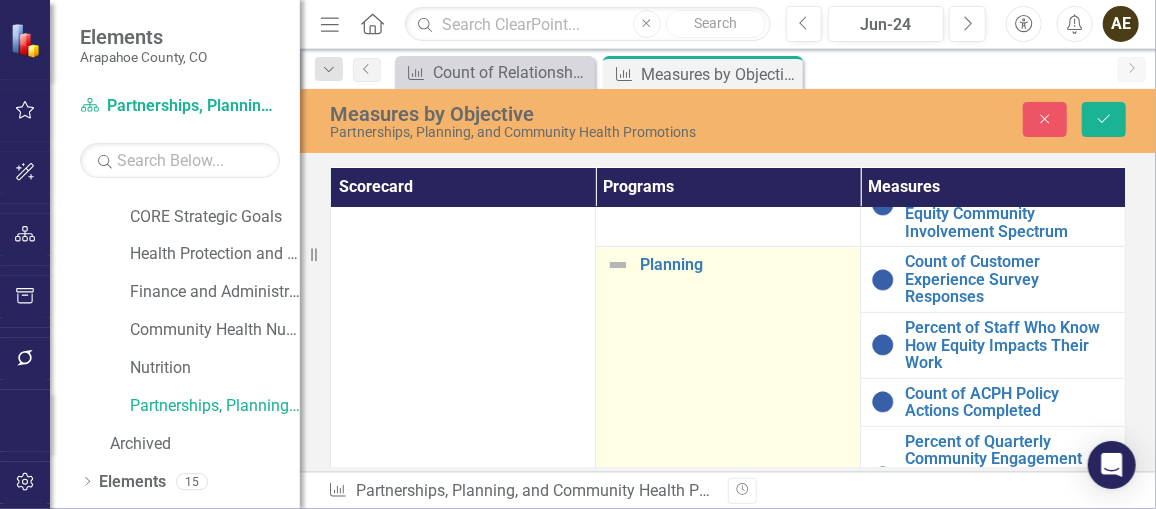 click at bounding box center [618, 265] 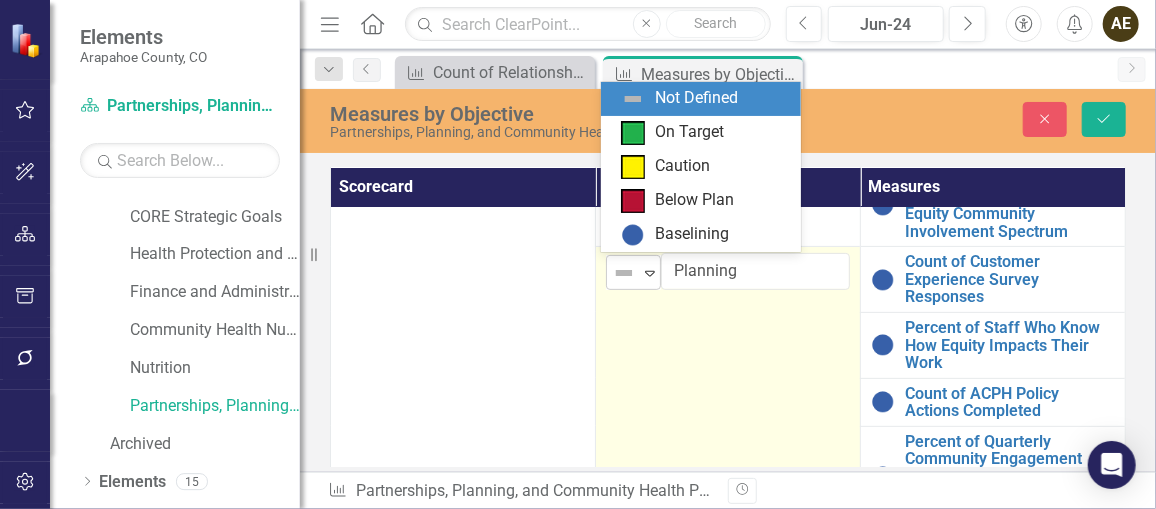 click on "Expand" 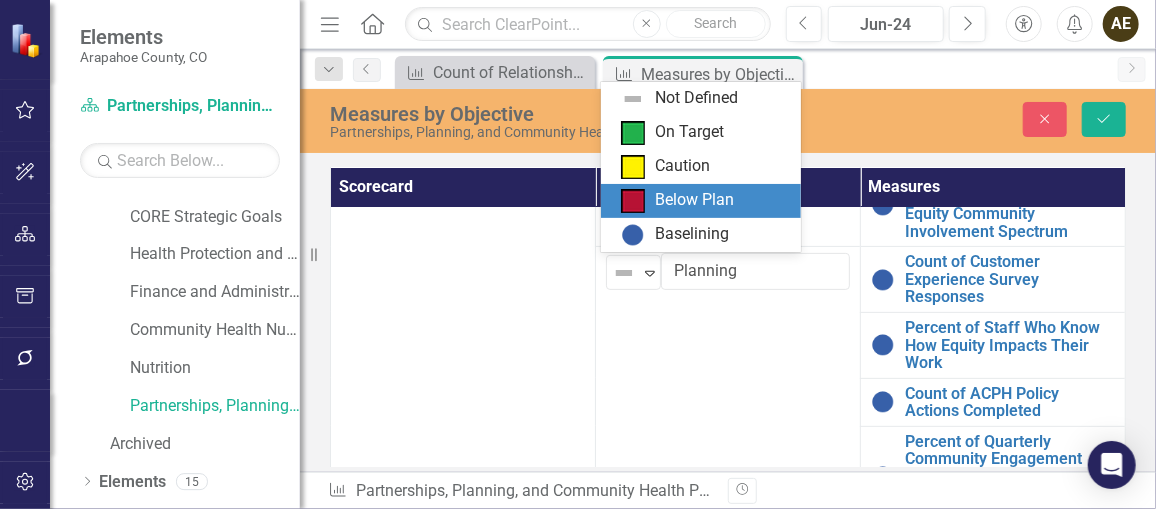 click on "Baselining" at bounding box center [701, 235] 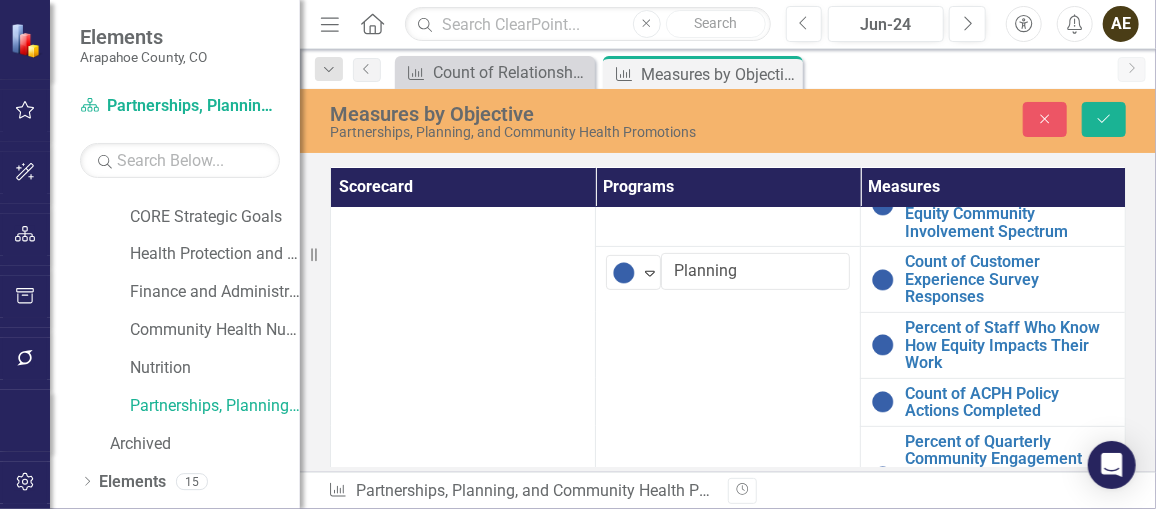 click on "Partnerships, Planning, and Community Health Promotions" at bounding box center [463, 271] 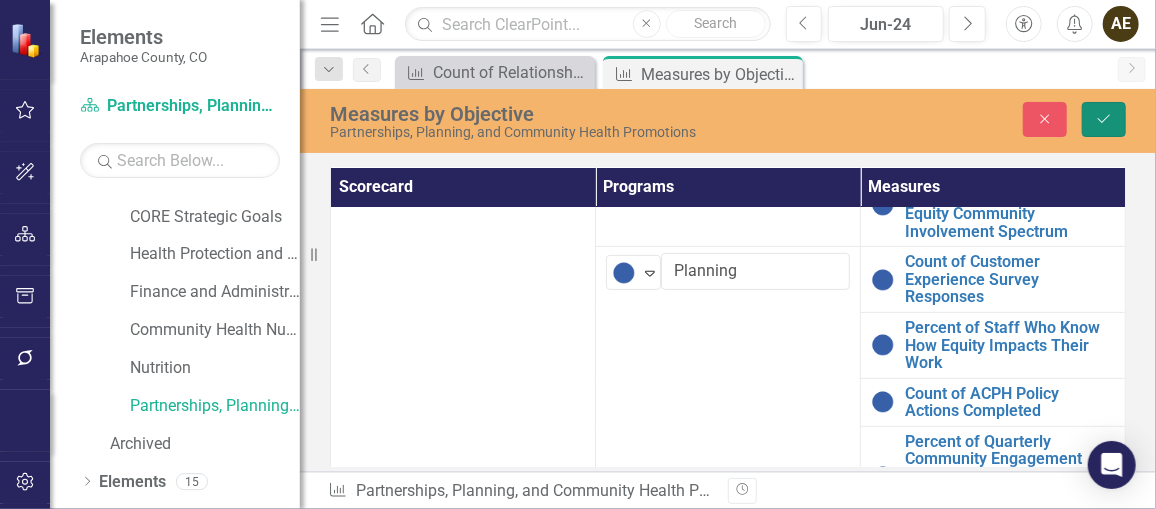 click on "Save" 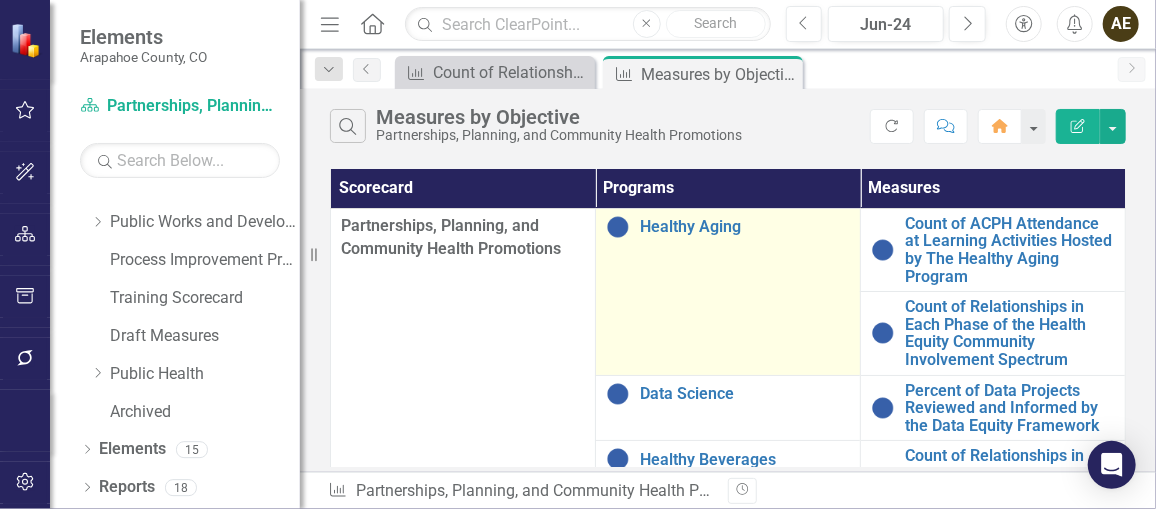 scroll, scrollTop: 137, scrollLeft: 0, axis: vertical 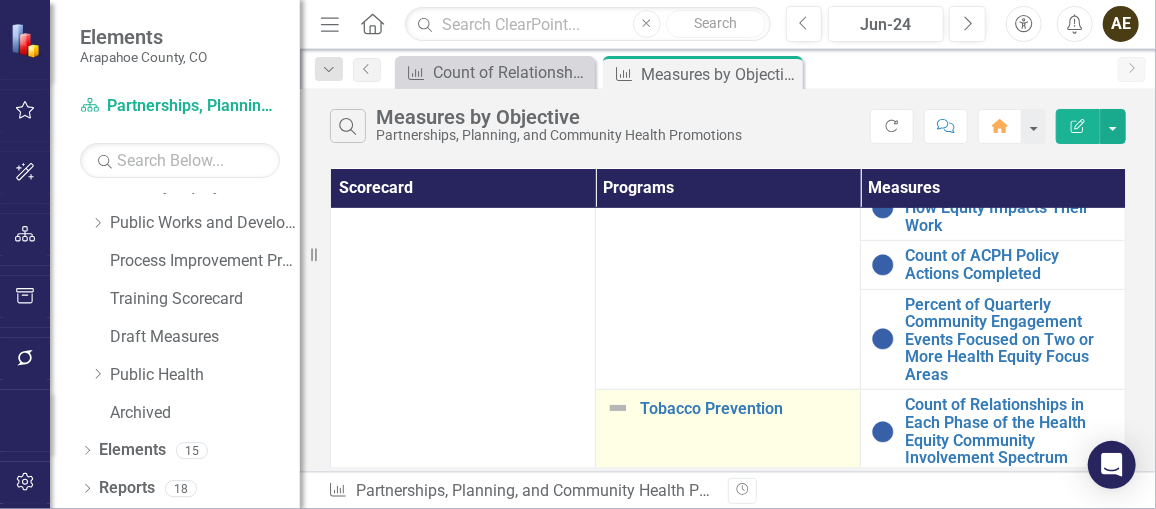 click at bounding box center [618, 408] 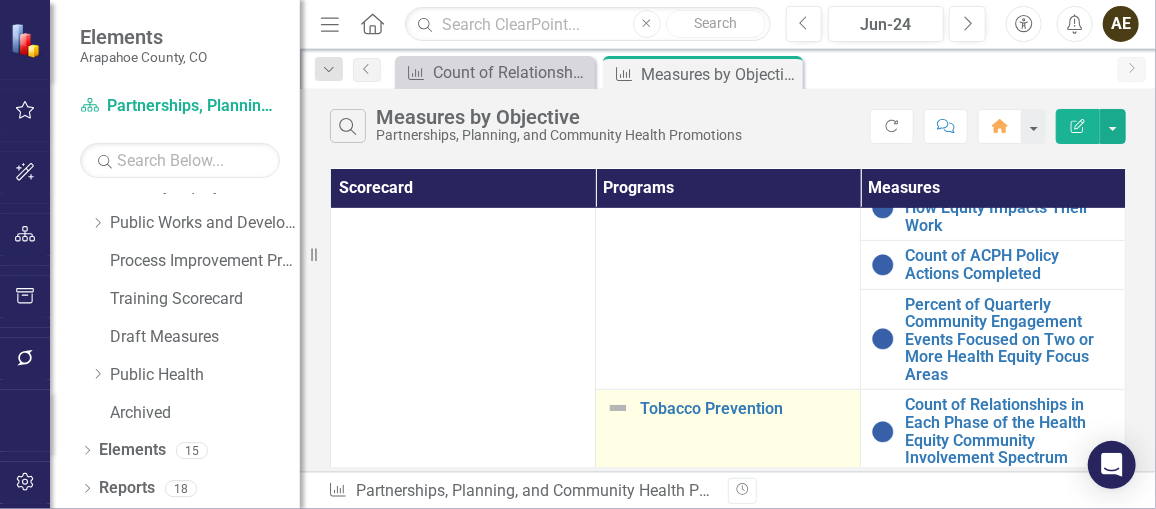 click at bounding box center [618, 408] 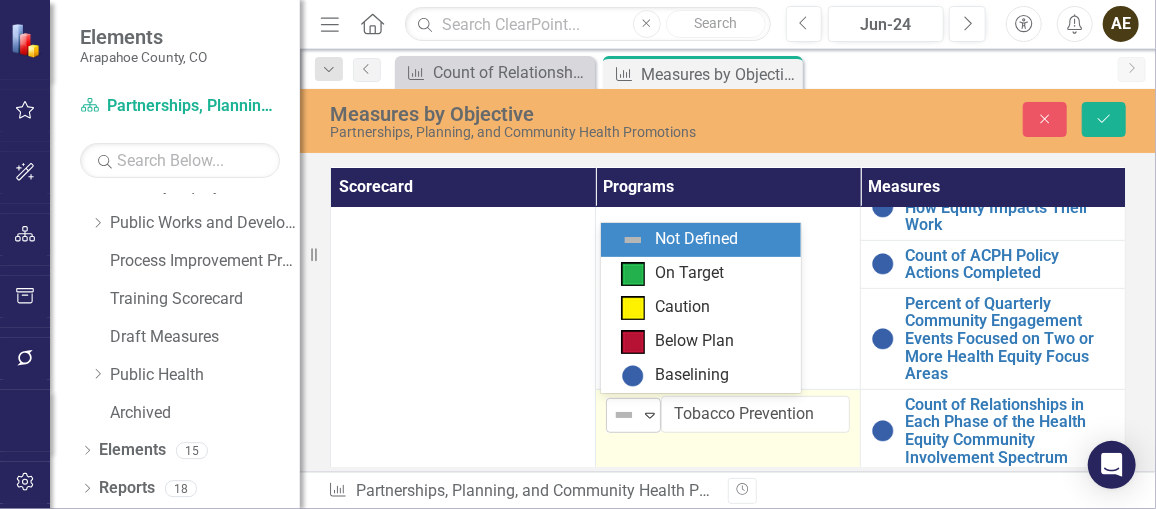 click on "Expand" 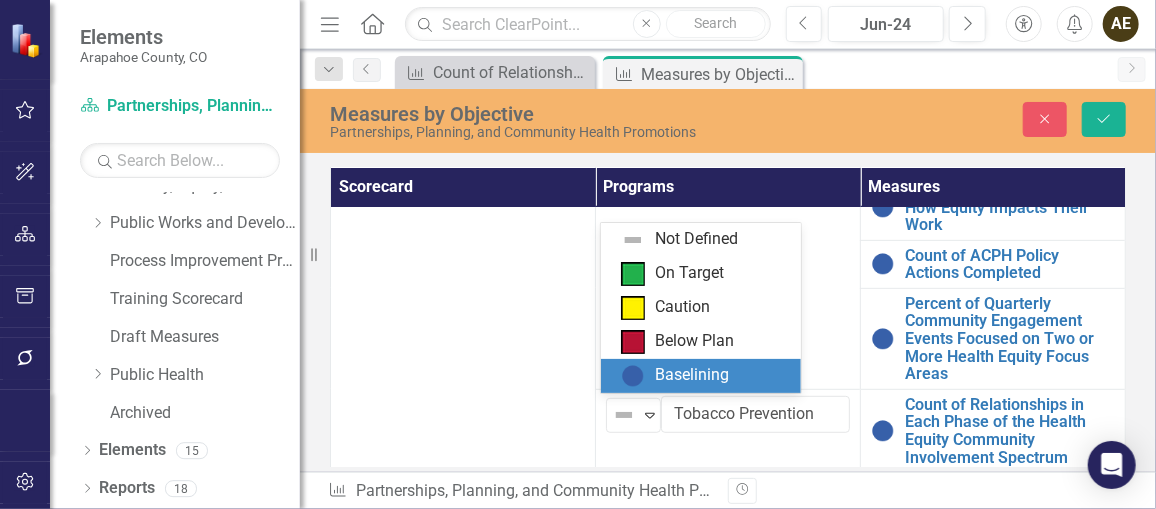 click on "Baselining" at bounding box center [692, 375] 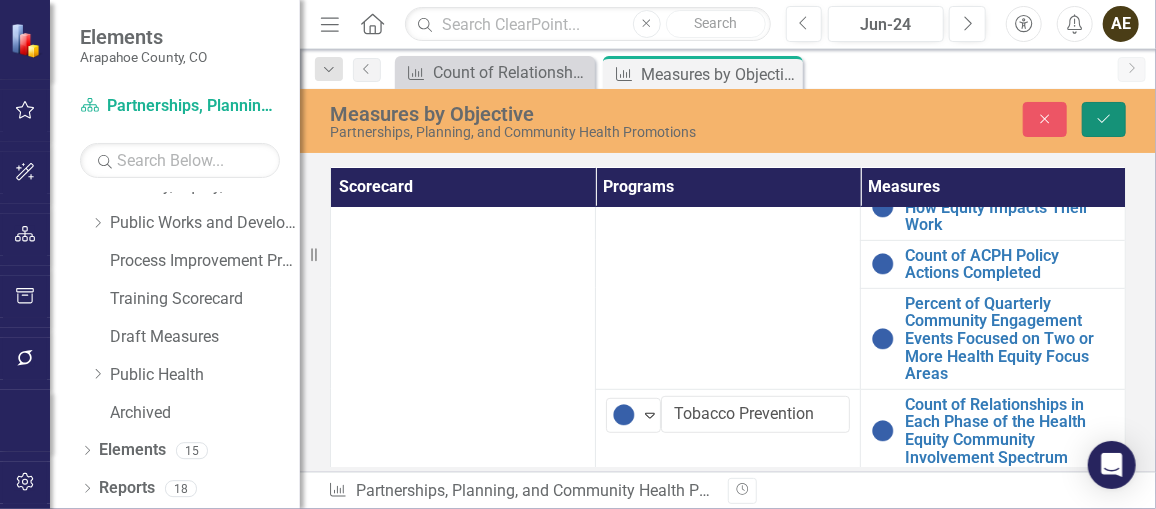 click on "Save" at bounding box center (1104, 119) 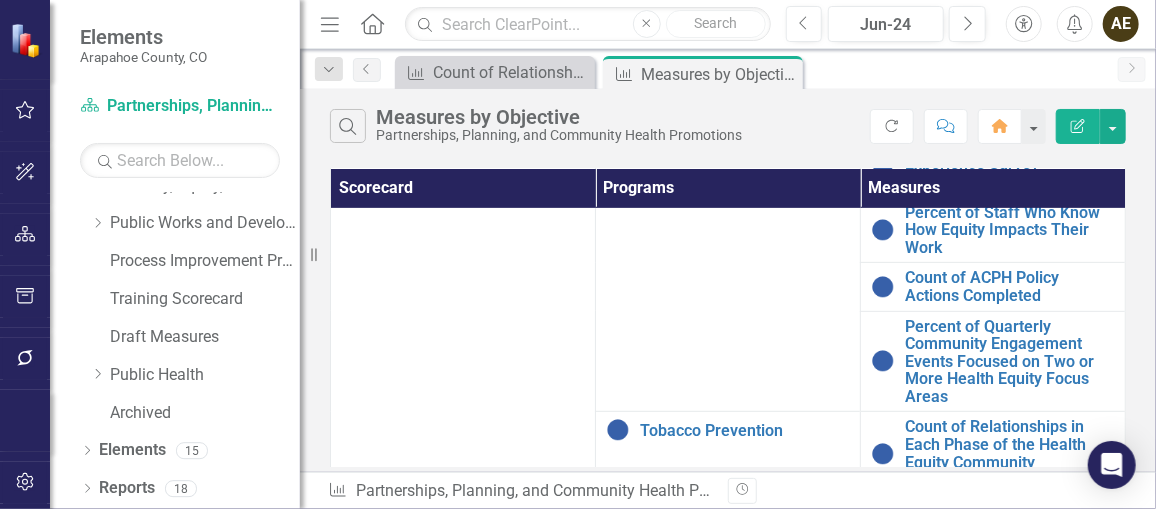 scroll, scrollTop: 415, scrollLeft: 0, axis: vertical 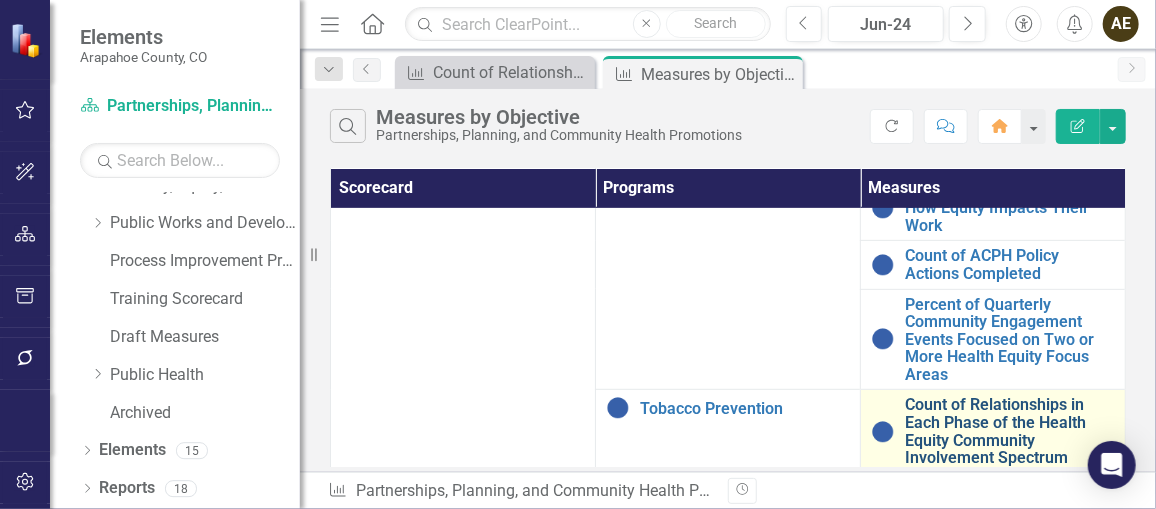 click on "Count of Relationships in Each Phase of the Health Equity Community Involvement Spectrum" at bounding box center [1010, 431] 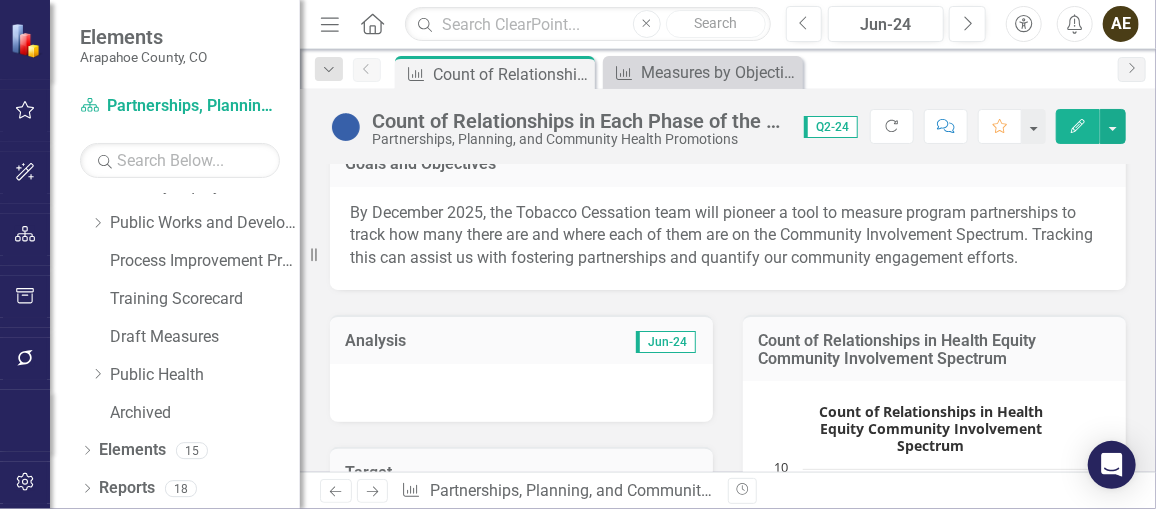 scroll, scrollTop: 218, scrollLeft: 0, axis: vertical 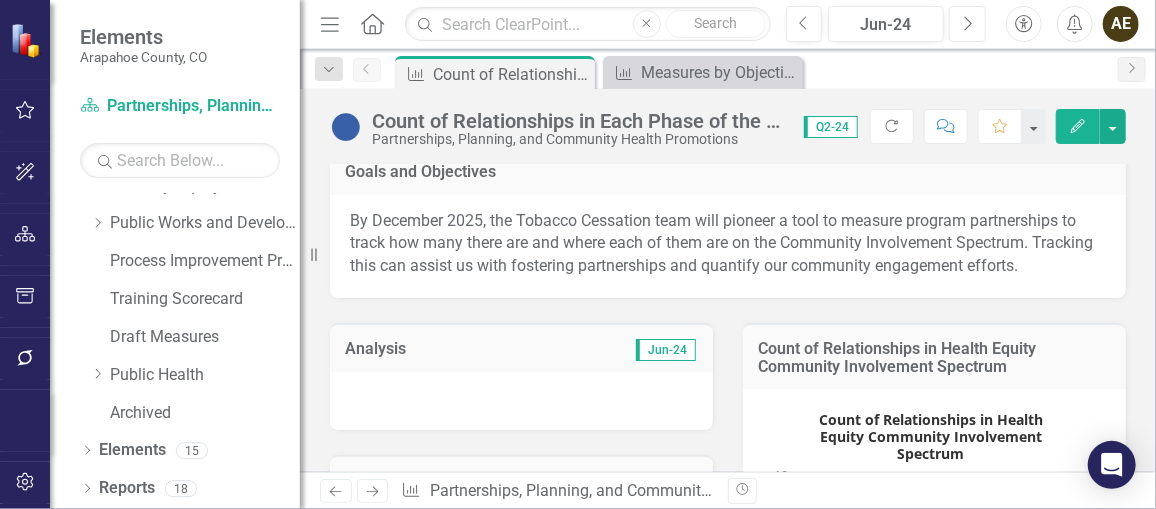click on "Next" at bounding box center (967, 24) 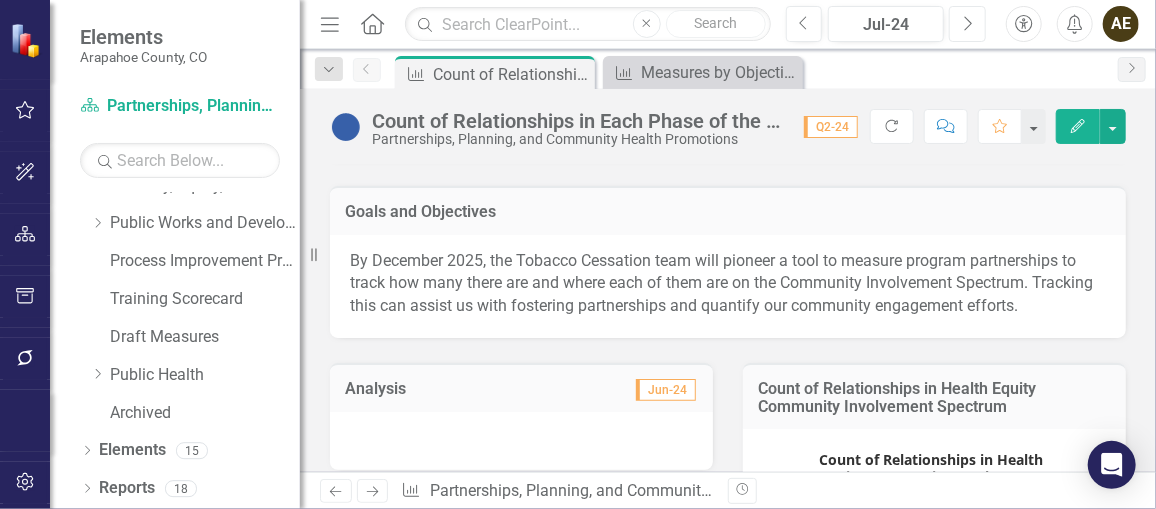 scroll, scrollTop: 173, scrollLeft: 0, axis: vertical 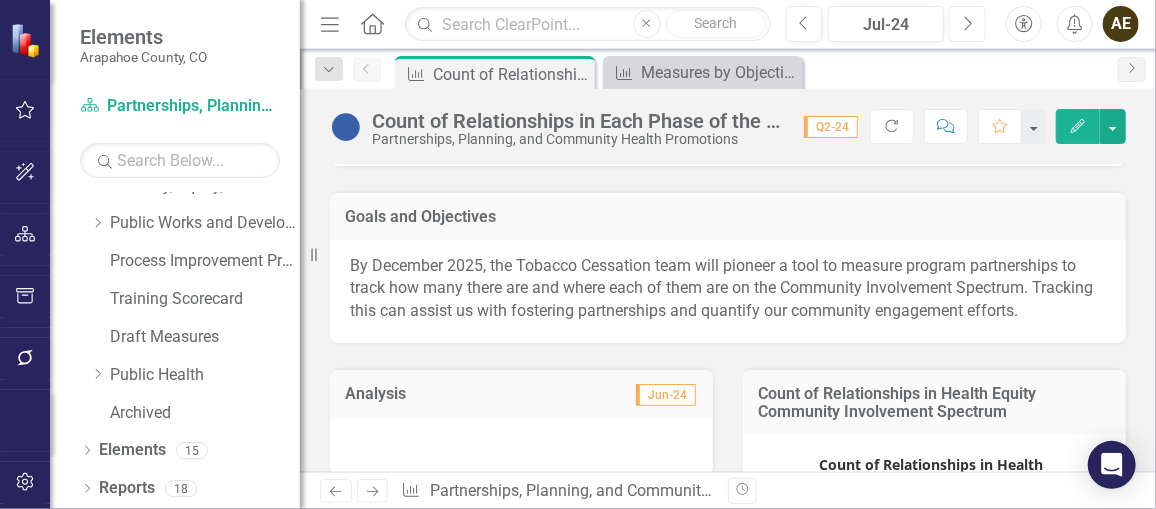 click on "Next" 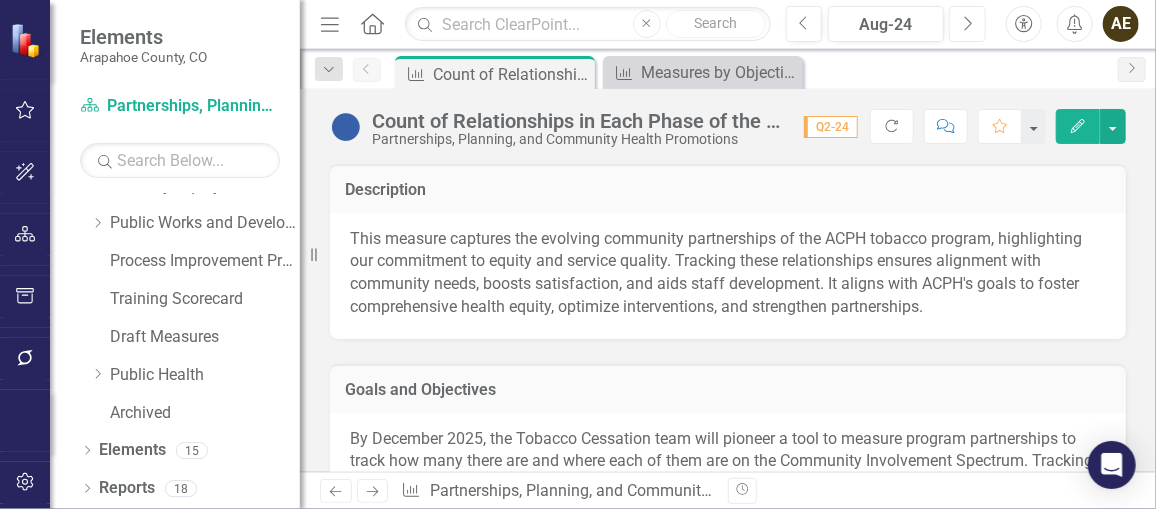 click 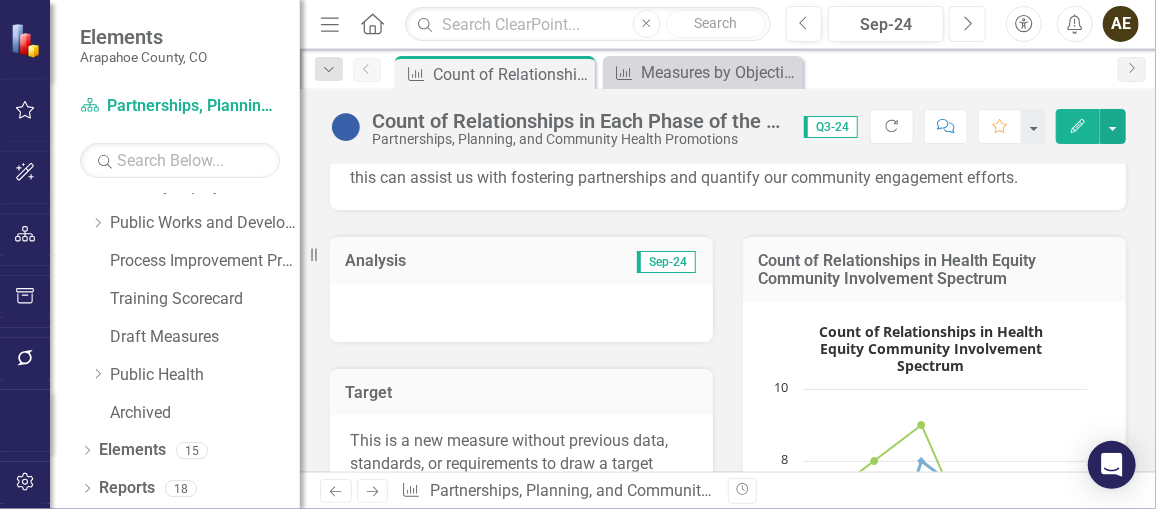 scroll, scrollTop: 305, scrollLeft: 0, axis: vertical 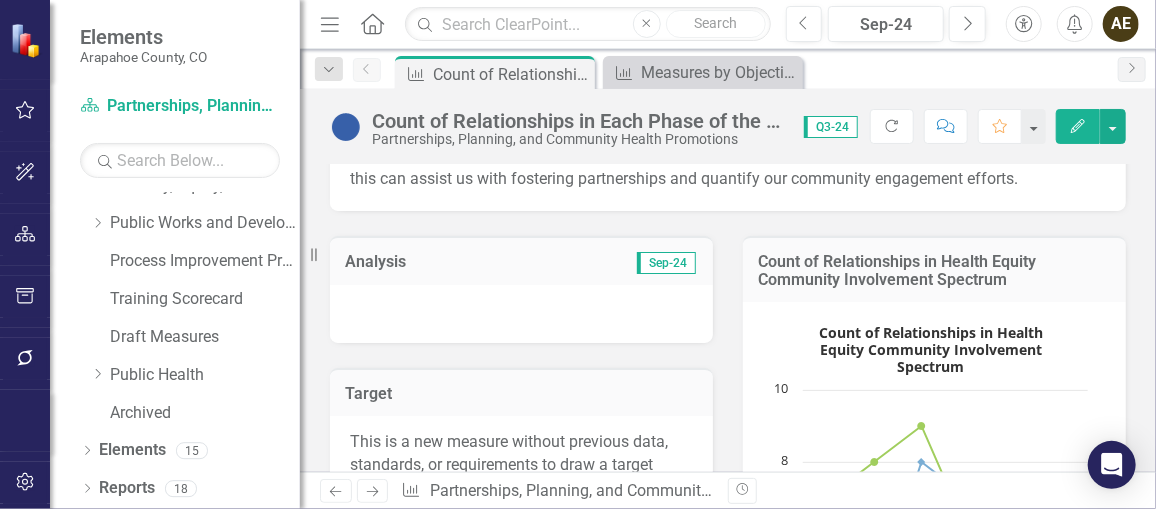 click at bounding box center [521, 314] 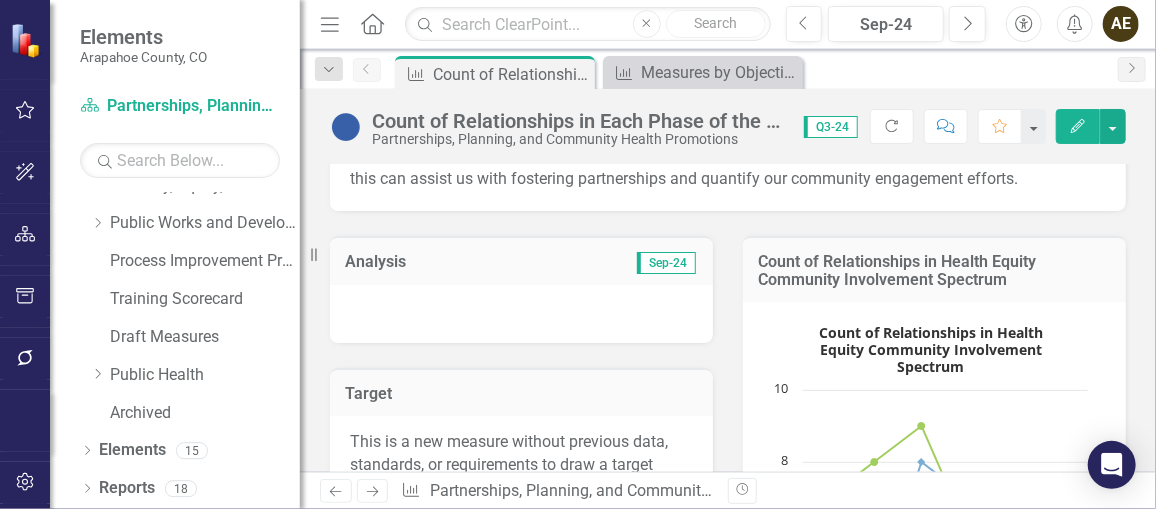 click at bounding box center (521, 314) 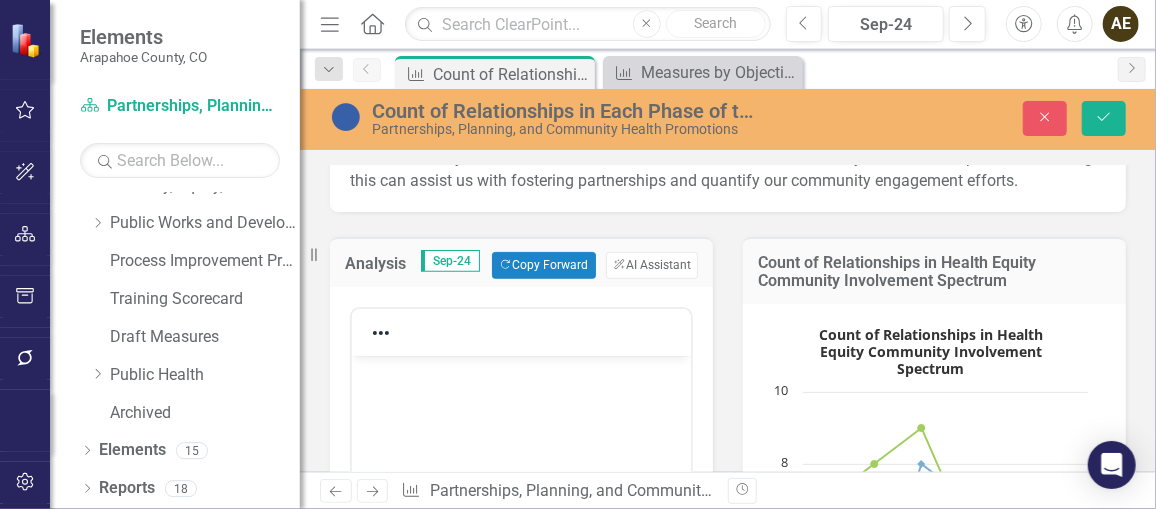 scroll, scrollTop: 0, scrollLeft: 0, axis: both 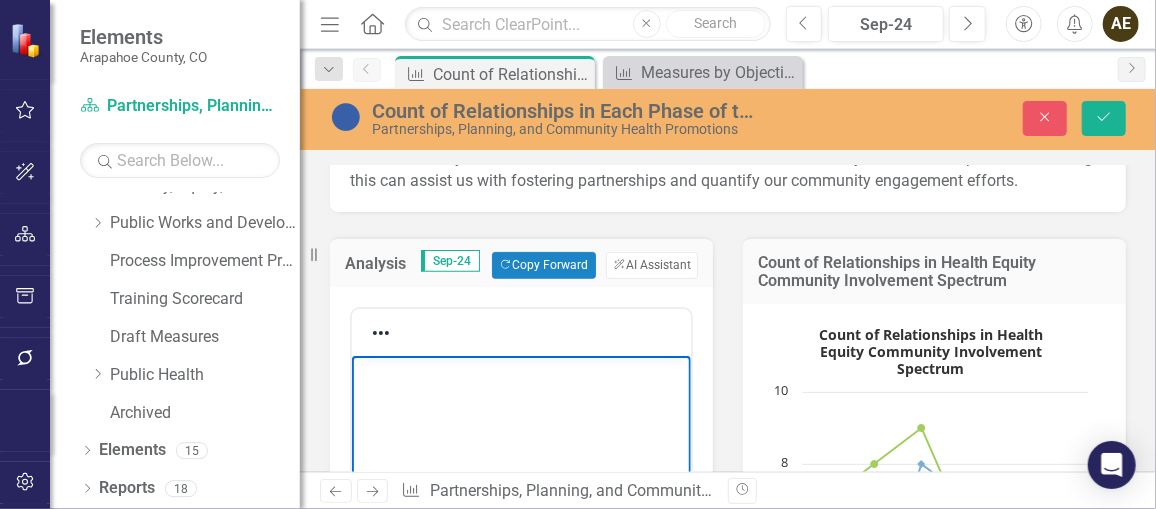 click at bounding box center (520, 505) 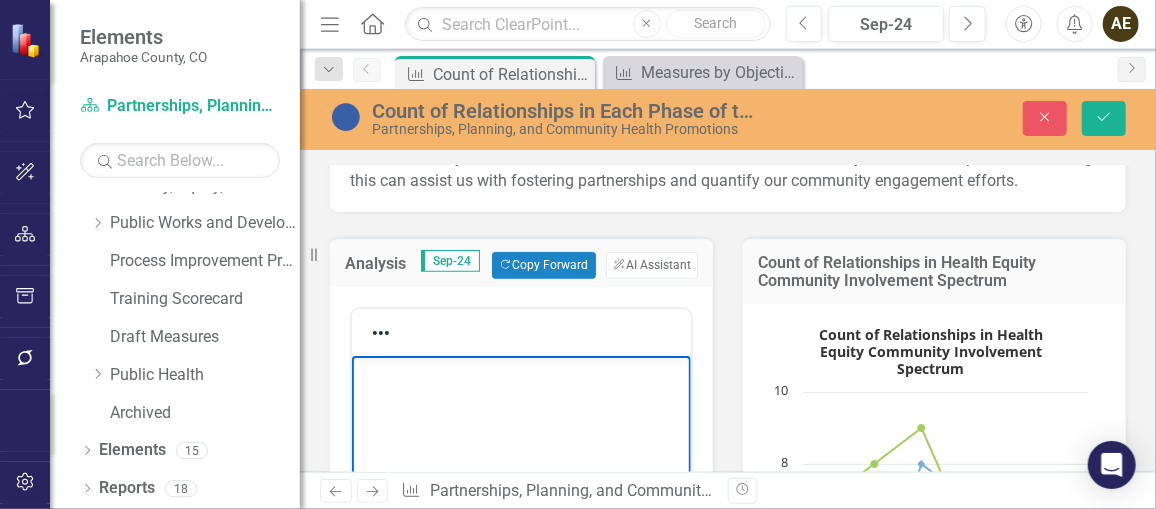 paste 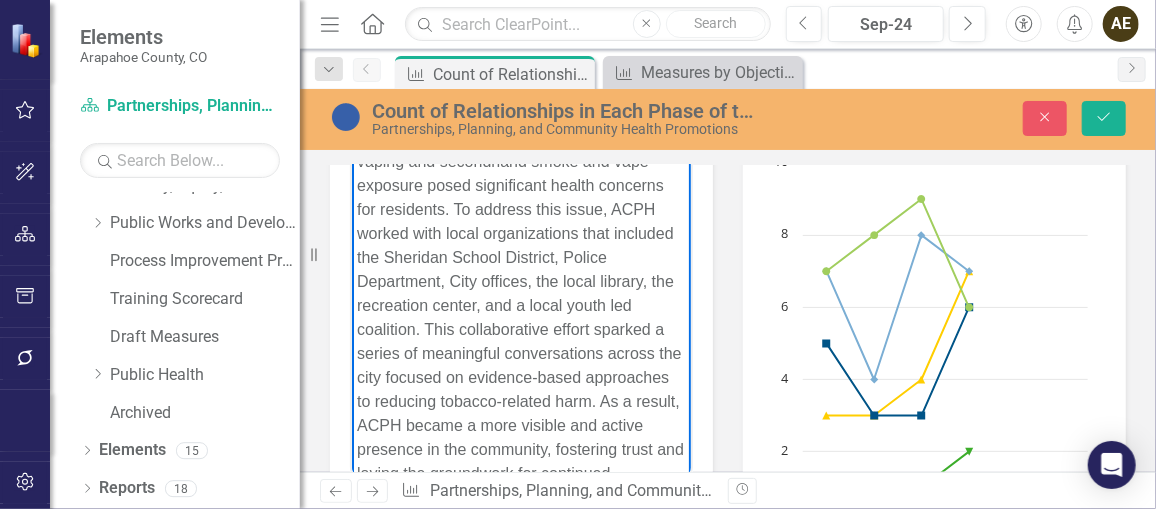 scroll, scrollTop: 0, scrollLeft: 0, axis: both 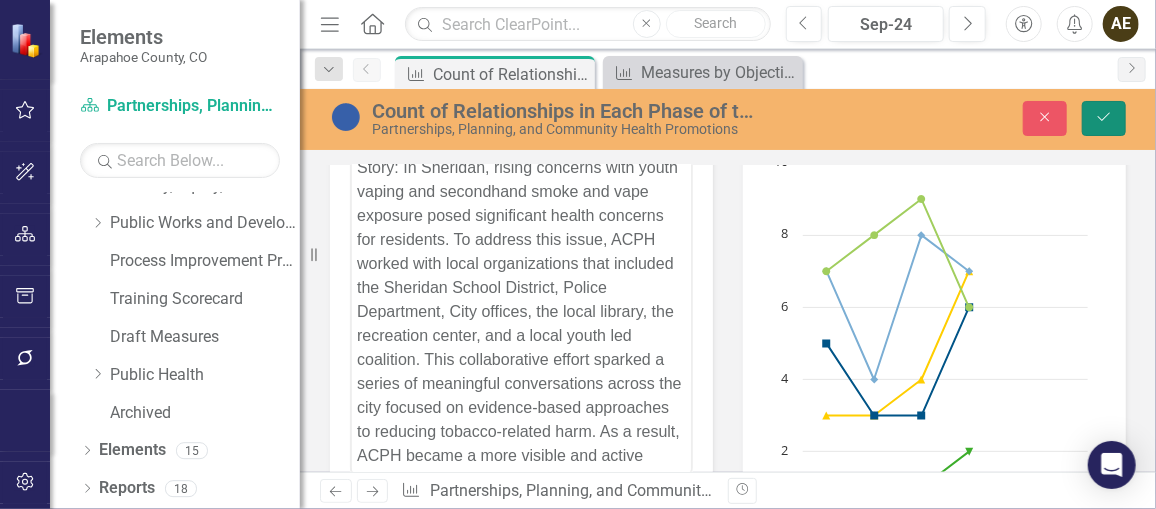 click on "Save" 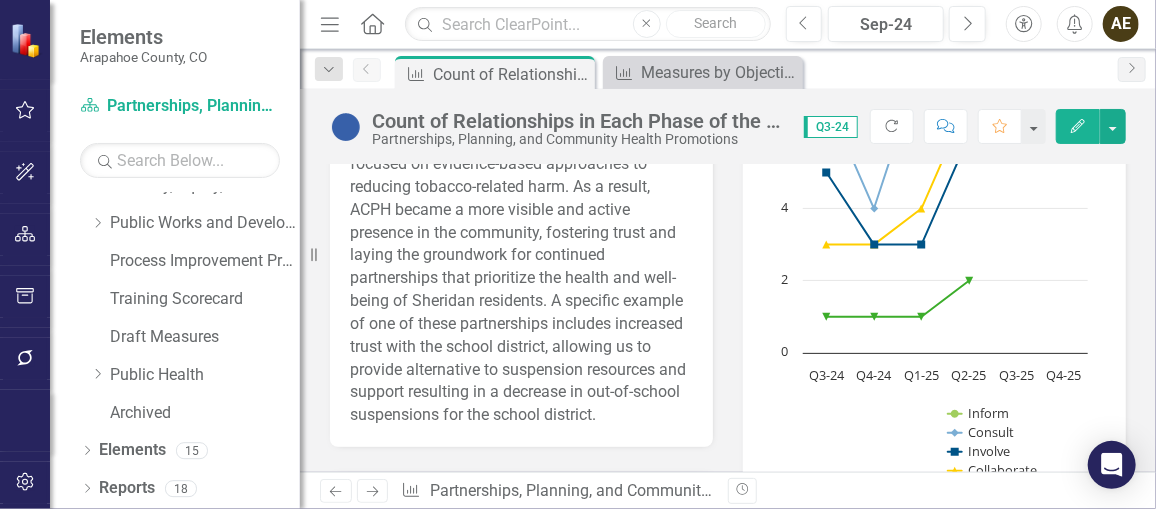 scroll, scrollTop: 703, scrollLeft: 0, axis: vertical 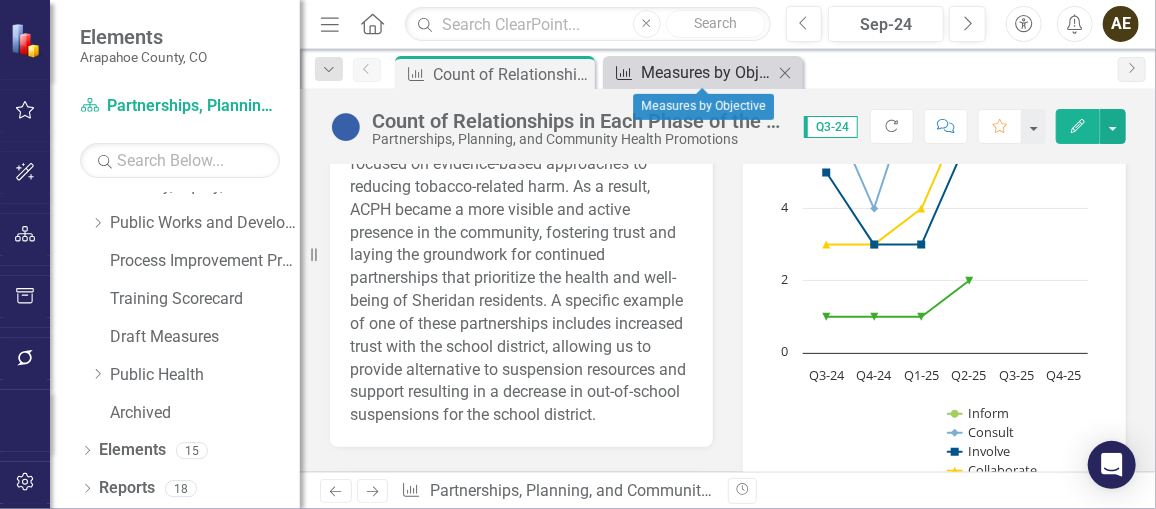 click on "Measures by Objective" at bounding box center (707, 72) 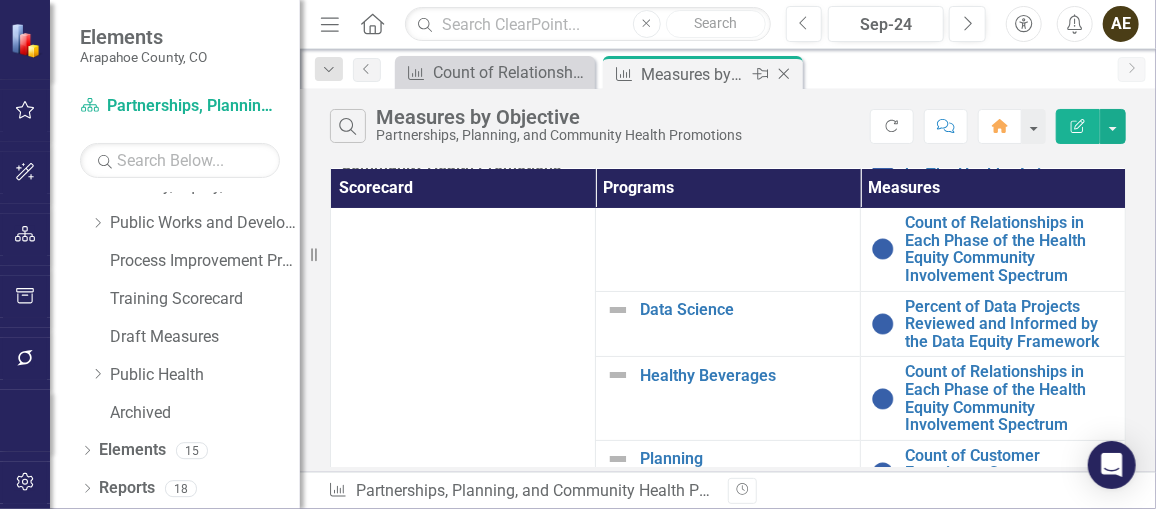 scroll, scrollTop: 84, scrollLeft: 0, axis: vertical 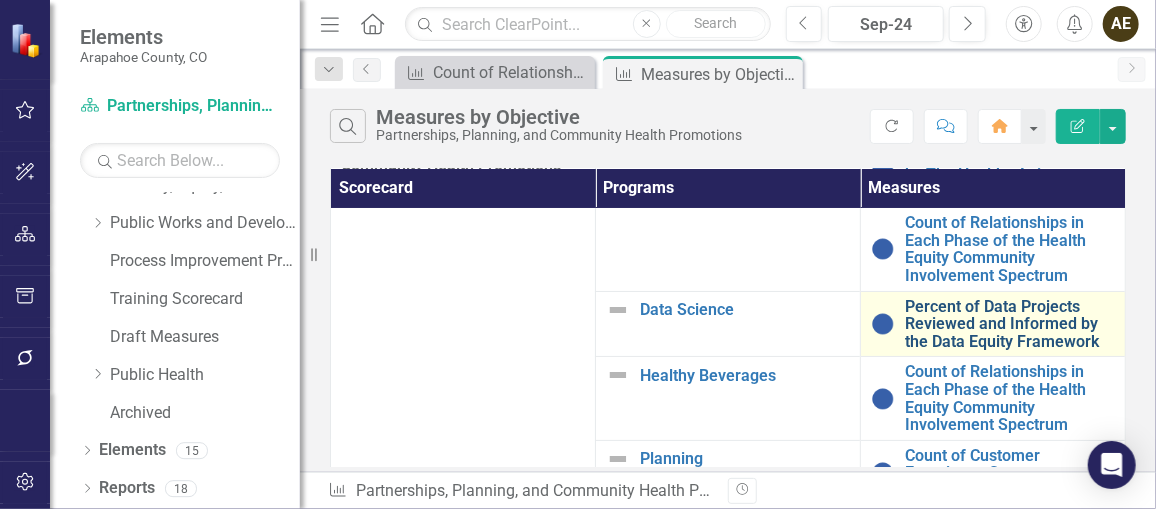 click on "Percent of Data Projects Reviewed and Informed by the Data Equity Framework" at bounding box center (1010, 324) 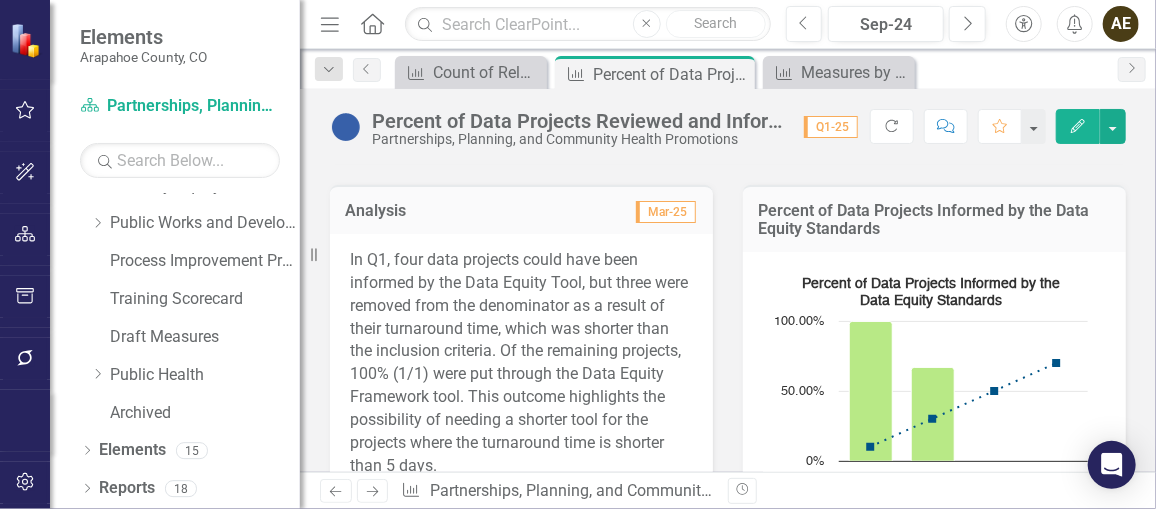 scroll, scrollTop: 316, scrollLeft: 0, axis: vertical 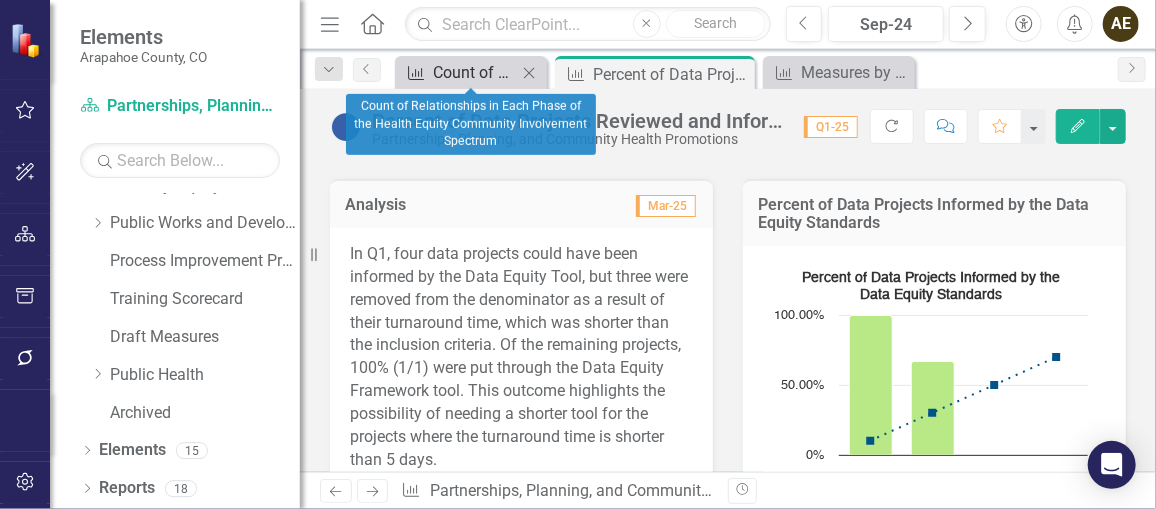 click on "Count of Relationships in Each Phase of the Health Equity Community Involvement Spectrum" at bounding box center [475, 72] 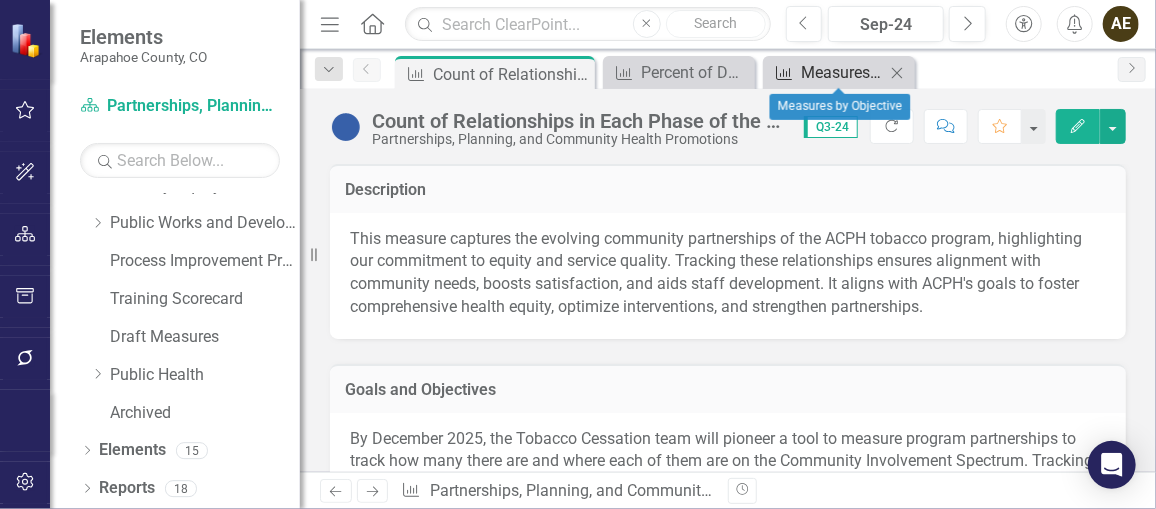click on "Measures by Objective" at bounding box center (843, 72) 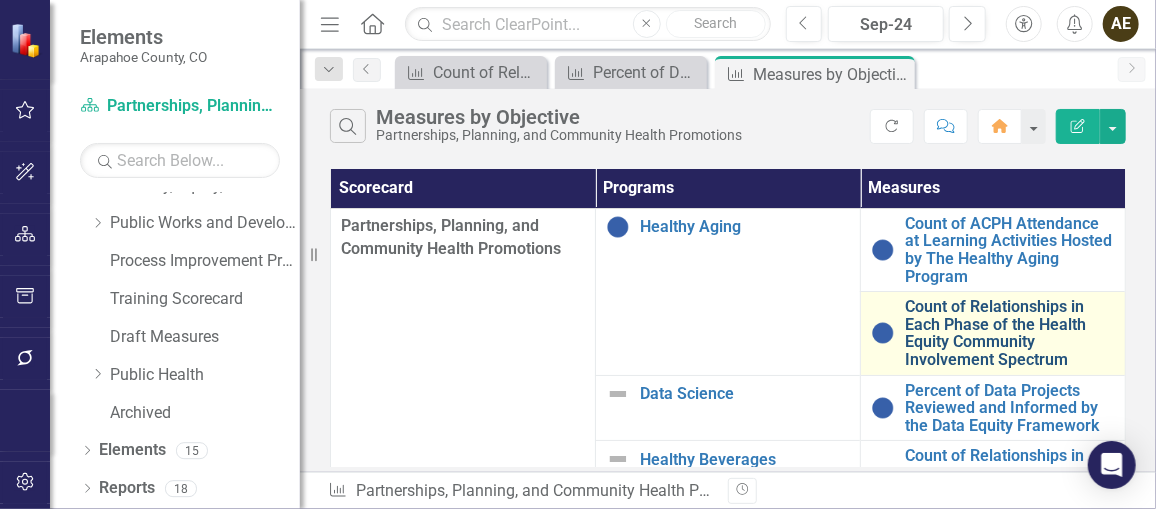 click on "Count of Relationships in Each Phase of the Health Equity Community Involvement Spectrum" at bounding box center (1010, 333) 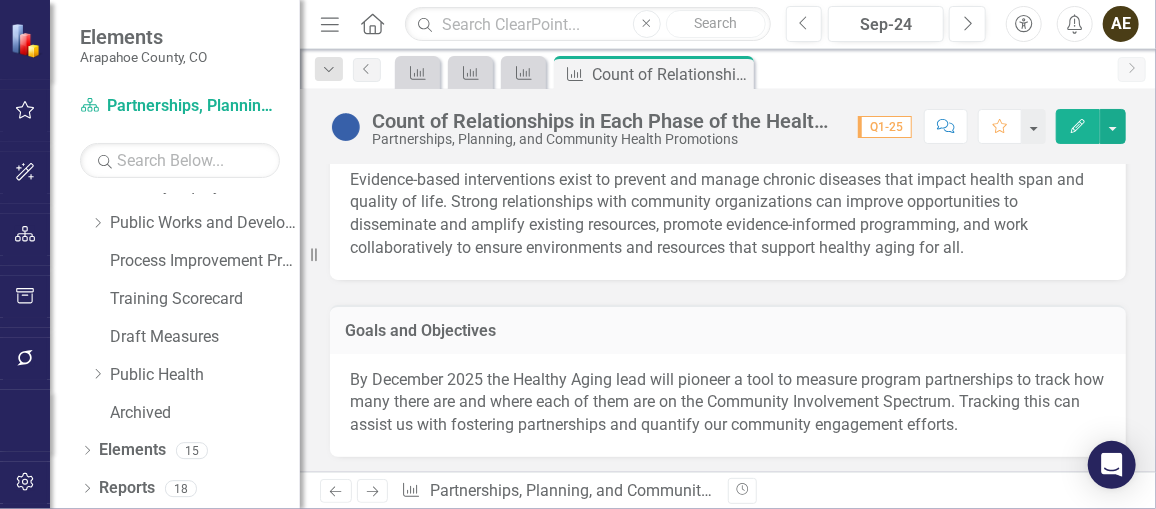 scroll, scrollTop: 0, scrollLeft: 0, axis: both 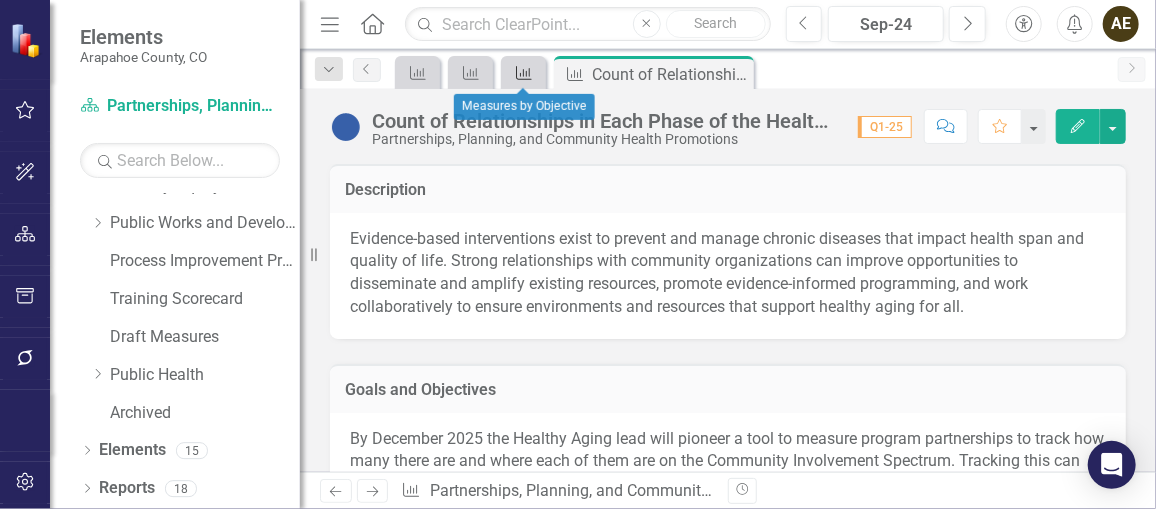 click on "Measure" 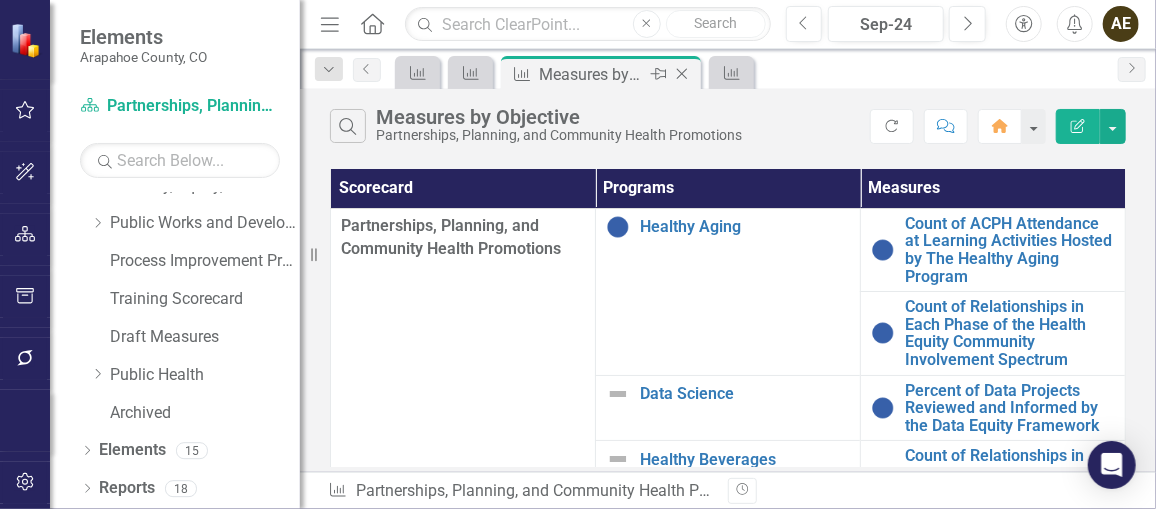 click on "Close" 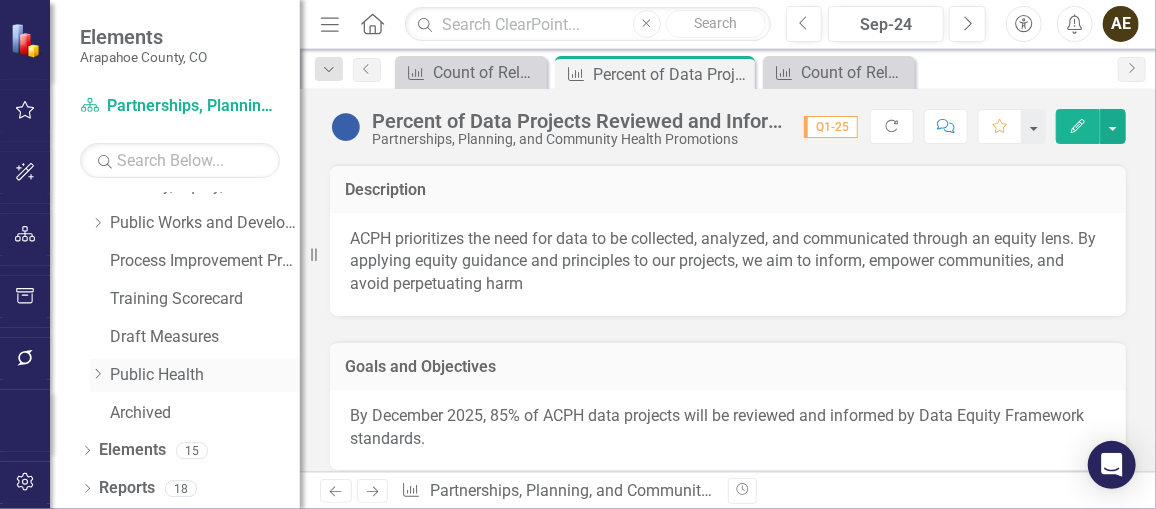 click on "Dropdown" 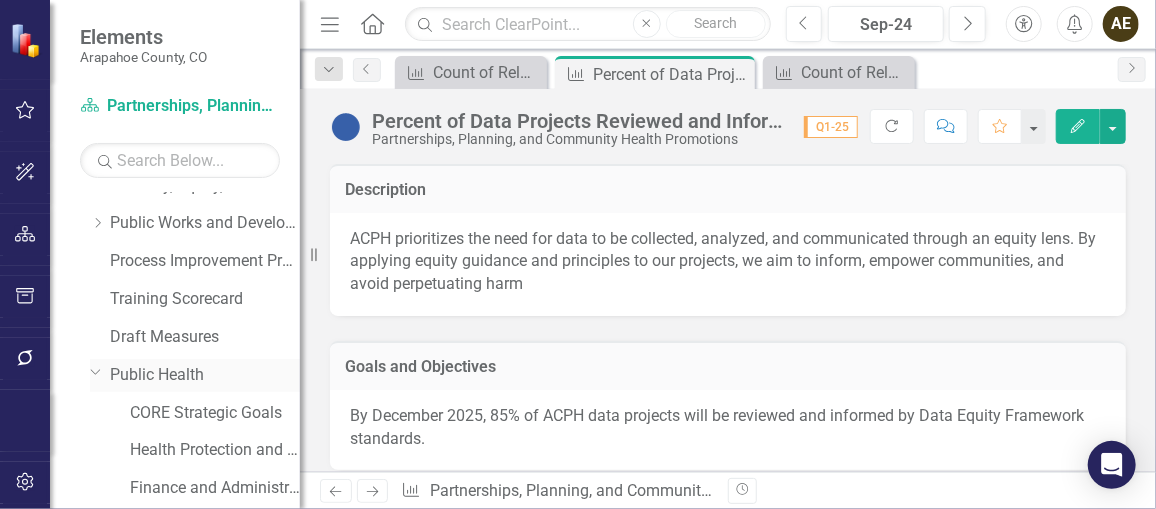 scroll, scrollTop: 333, scrollLeft: 0, axis: vertical 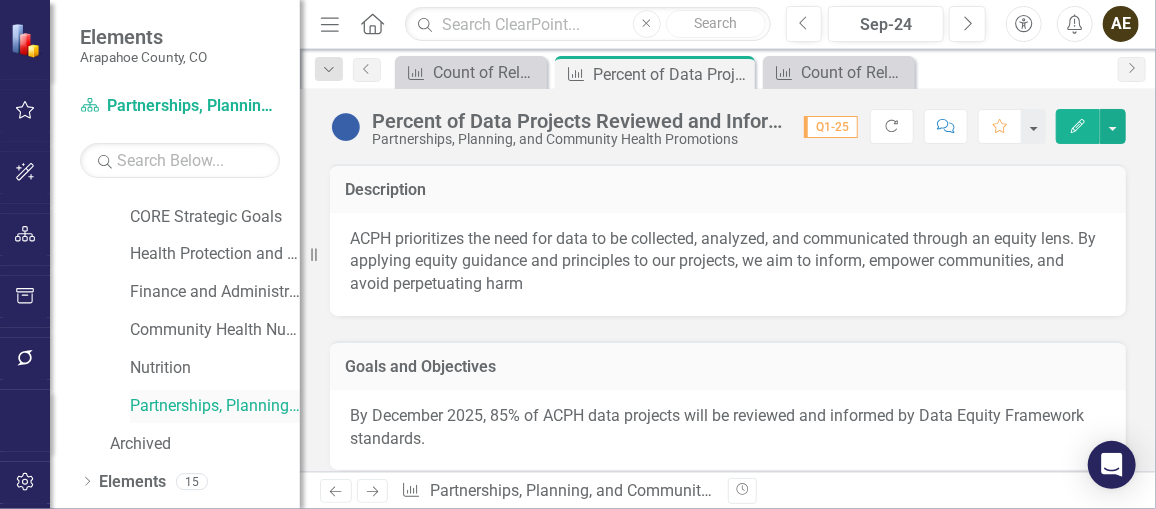 click on "Partnerships, Planning, and Community Health Promotions" at bounding box center (215, 406) 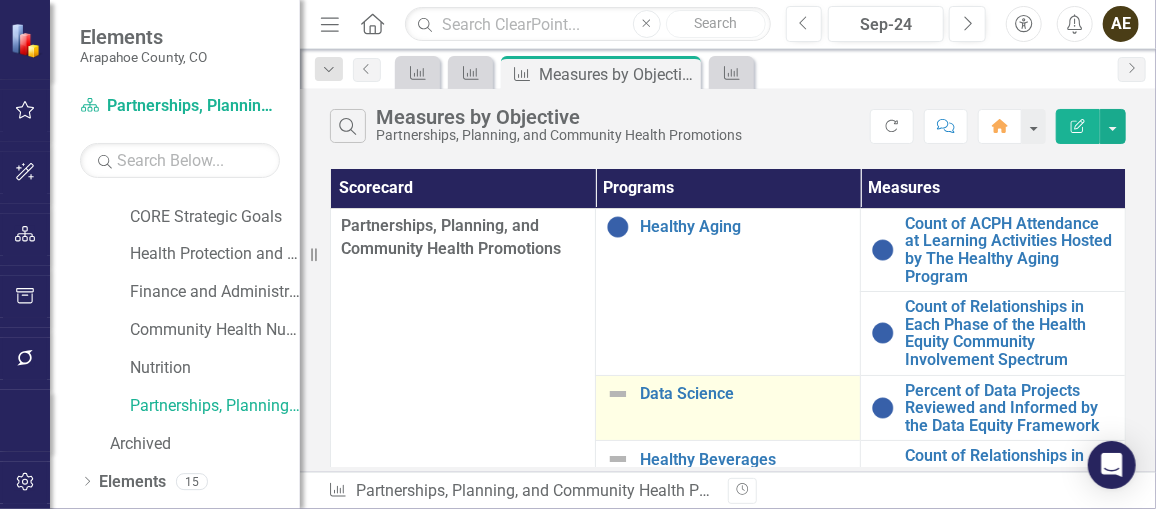 click at bounding box center [618, 394] 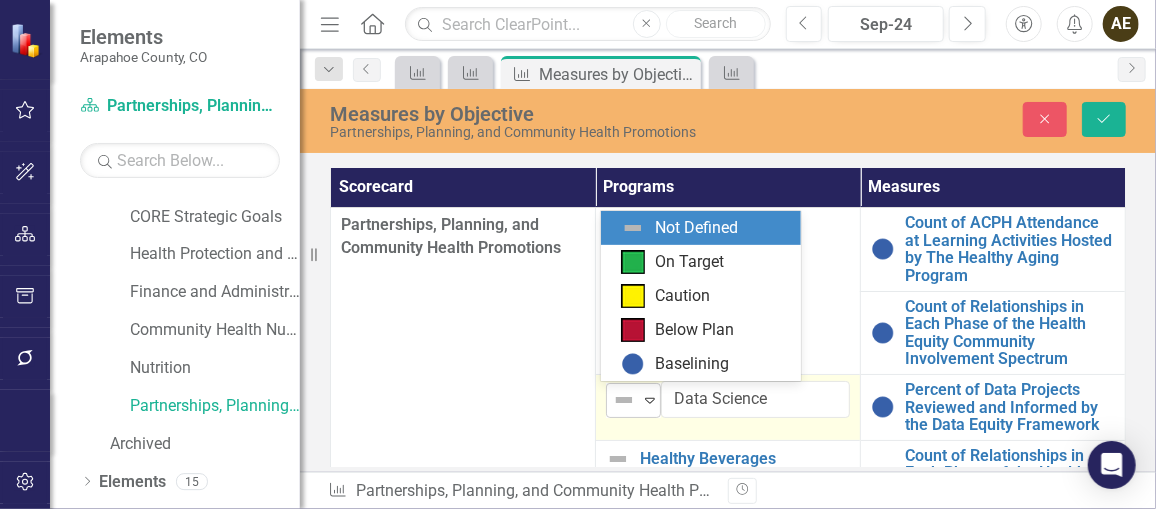 click on "Expand" 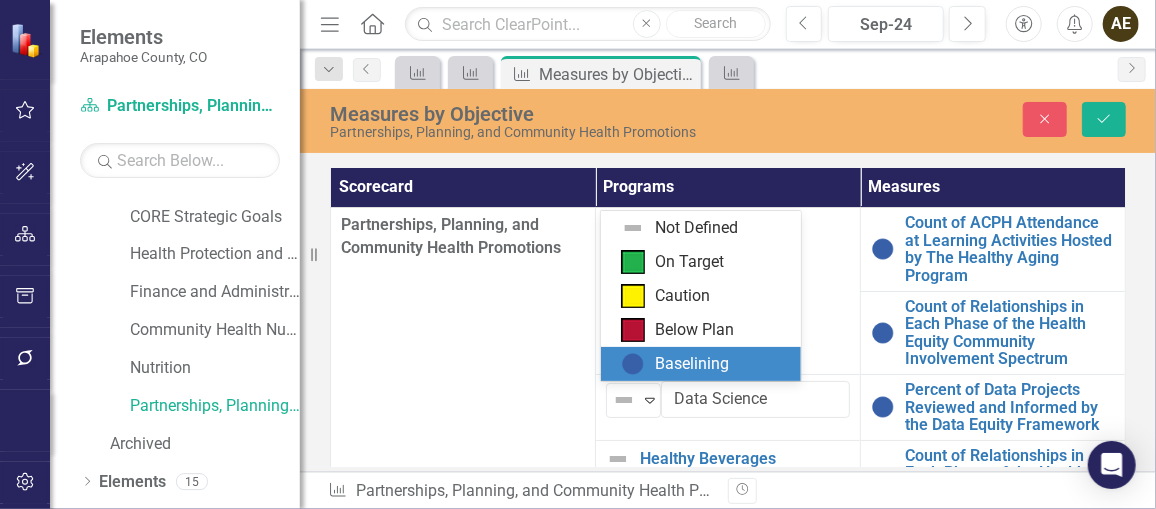 click on "Baselining" at bounding box center [692, 364] 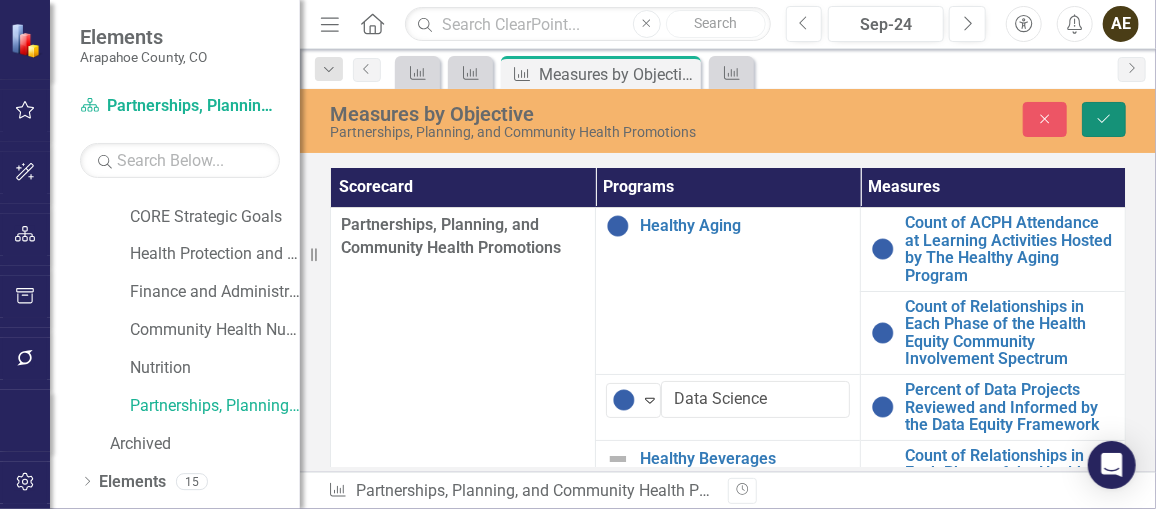 click on "Save" 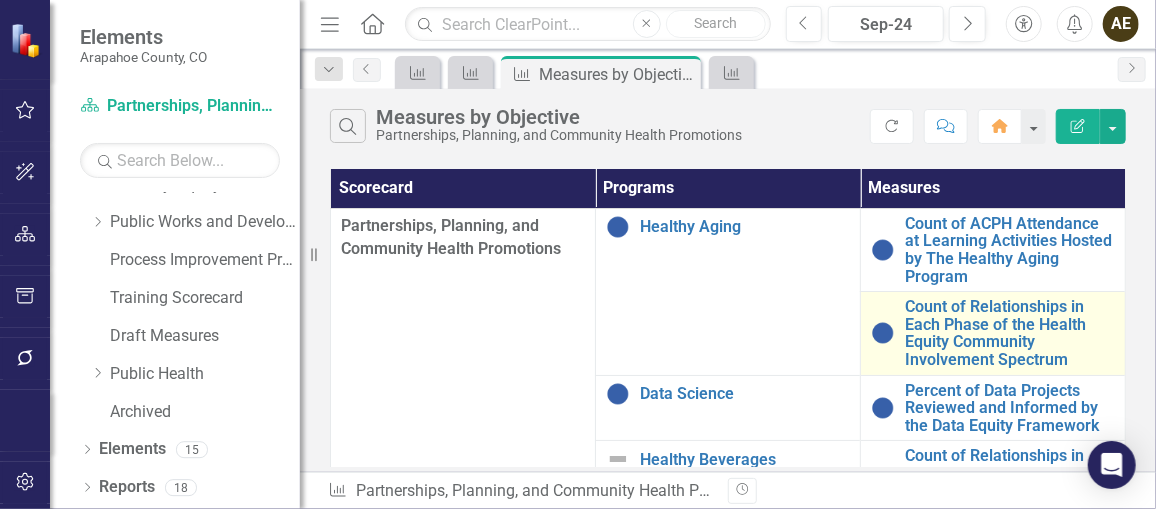 scroll, scrollTop: 137, scrollLeft: 0, axis: vertical 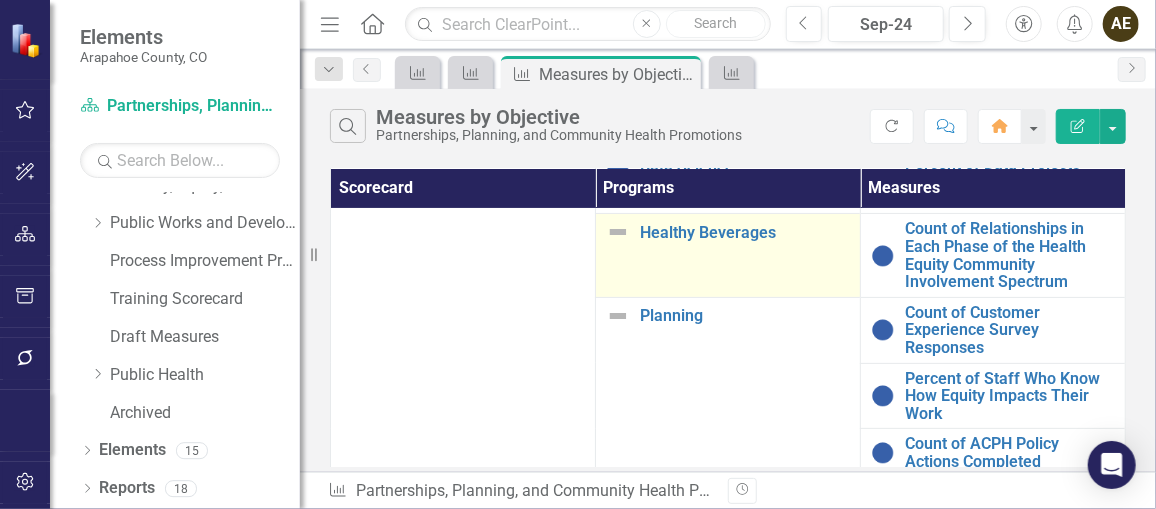 click at bounding box center (618, 232) 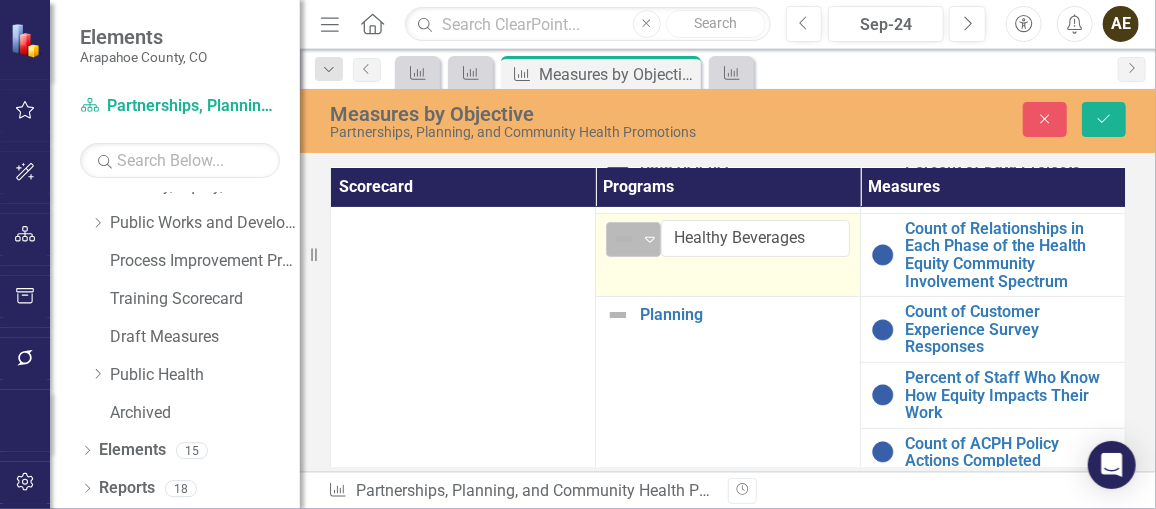 click 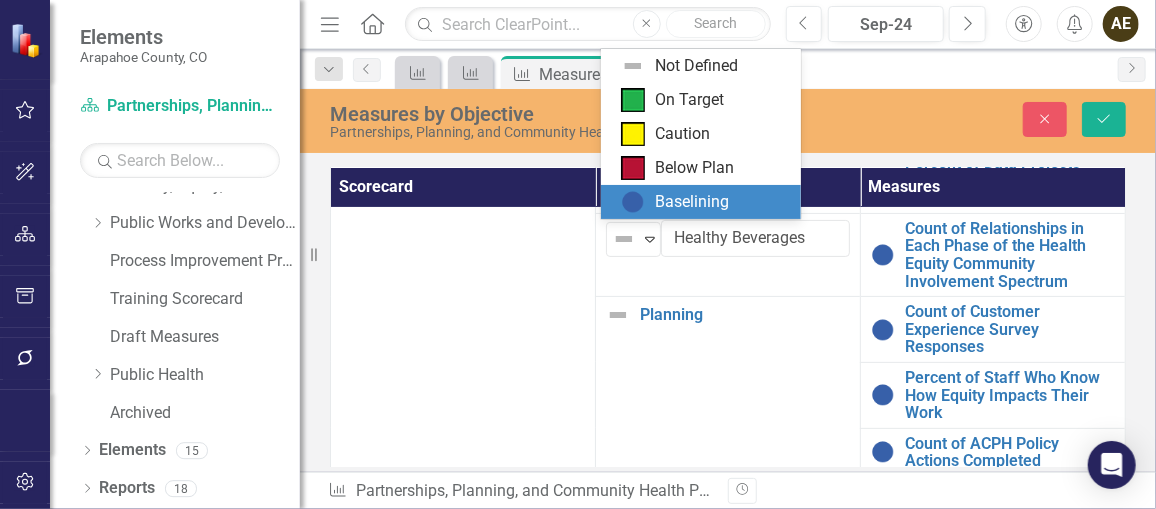 click on "Baselining" at bounding box center (692, 202) 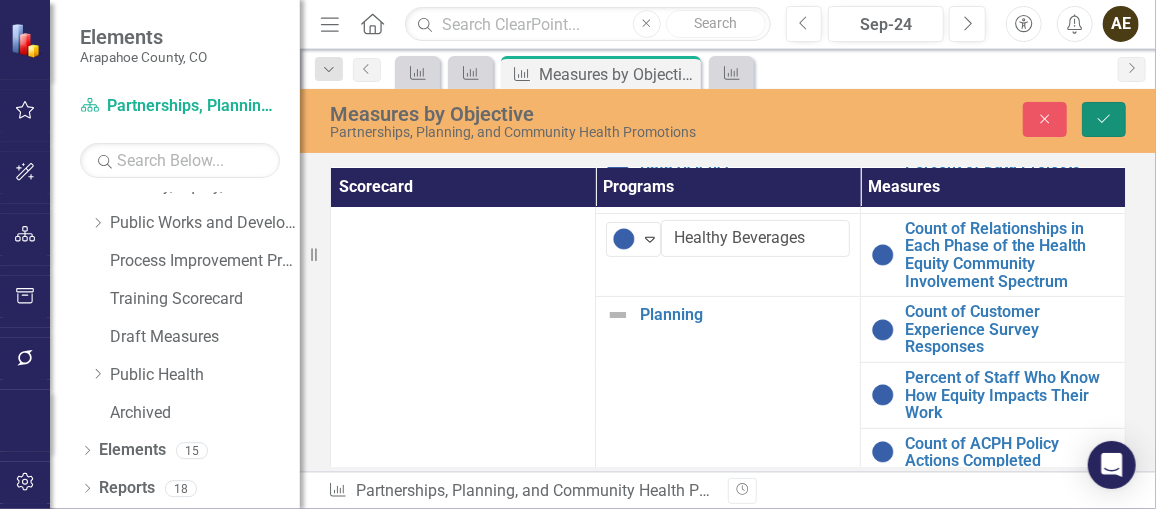 click on "Save" at bounding box center [1104, 119] 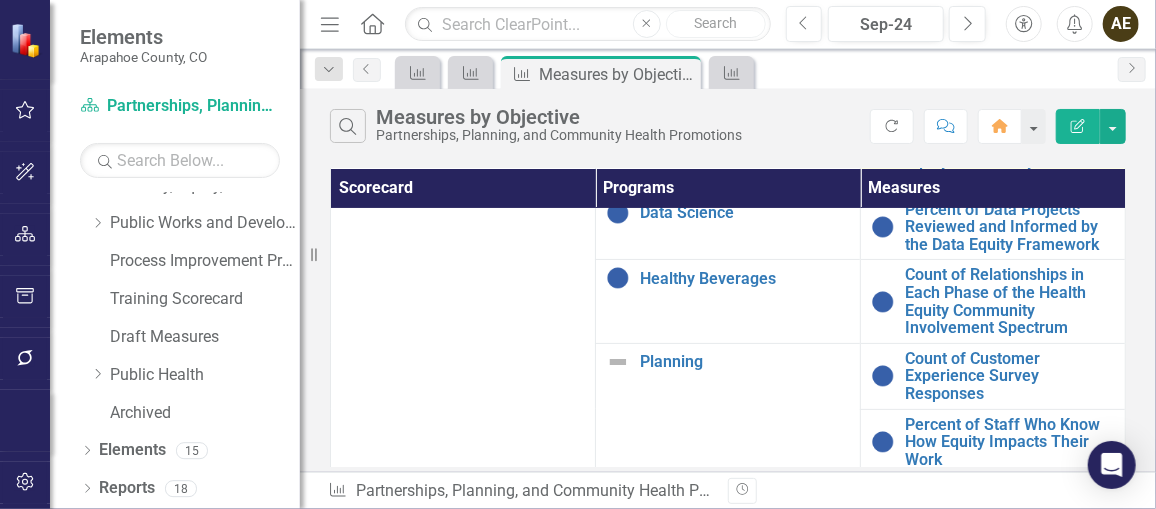 scroll, scrollTop: 183, scrollLeft: 0, axis: vertical 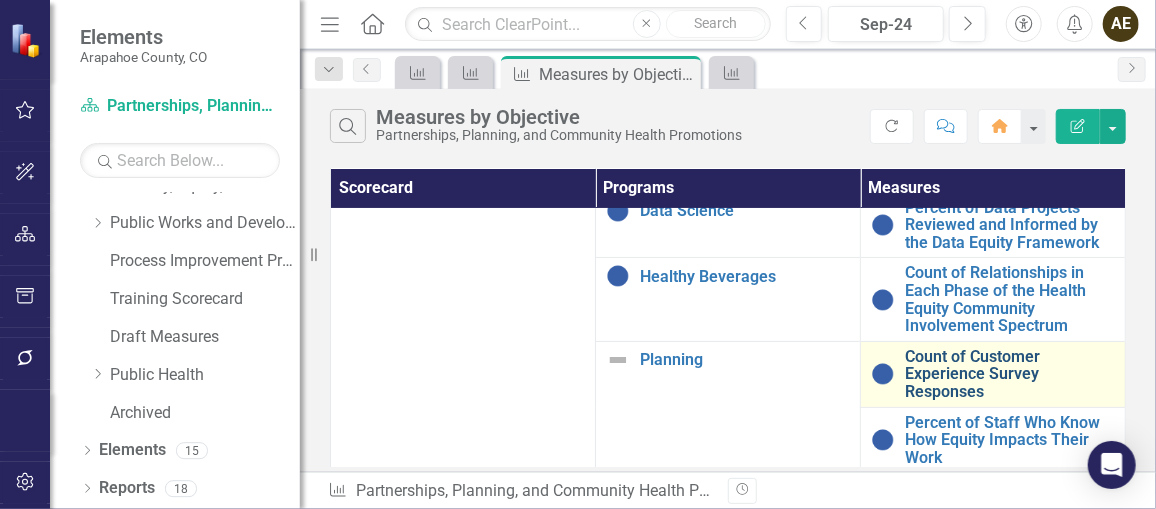 click on "Count of Customer Experience Survey Responses" at bounding box center [1010, 374] 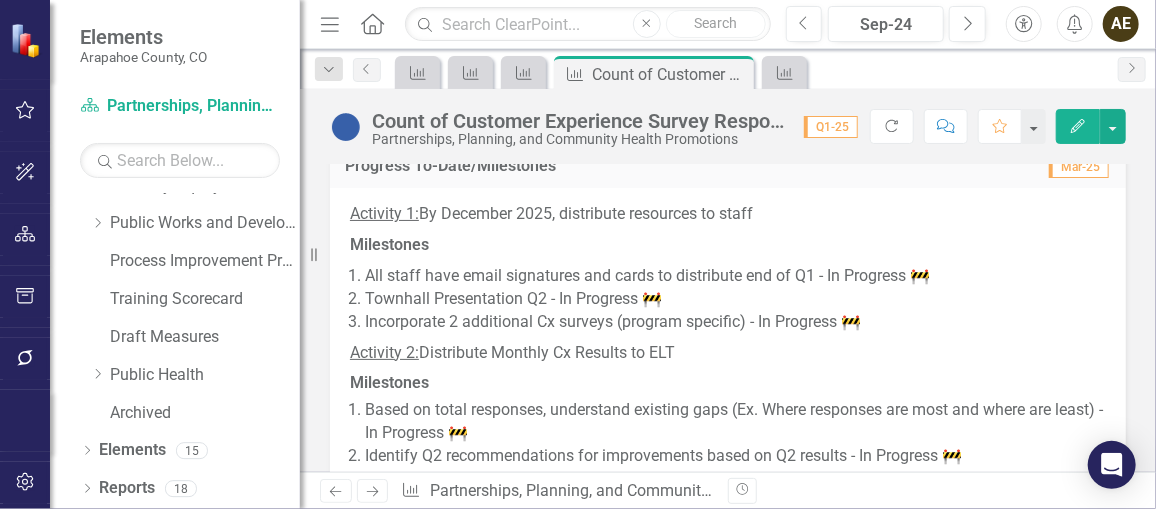 scroll, scrollTop: 1188, scrollLeft: 0, axis: vertical 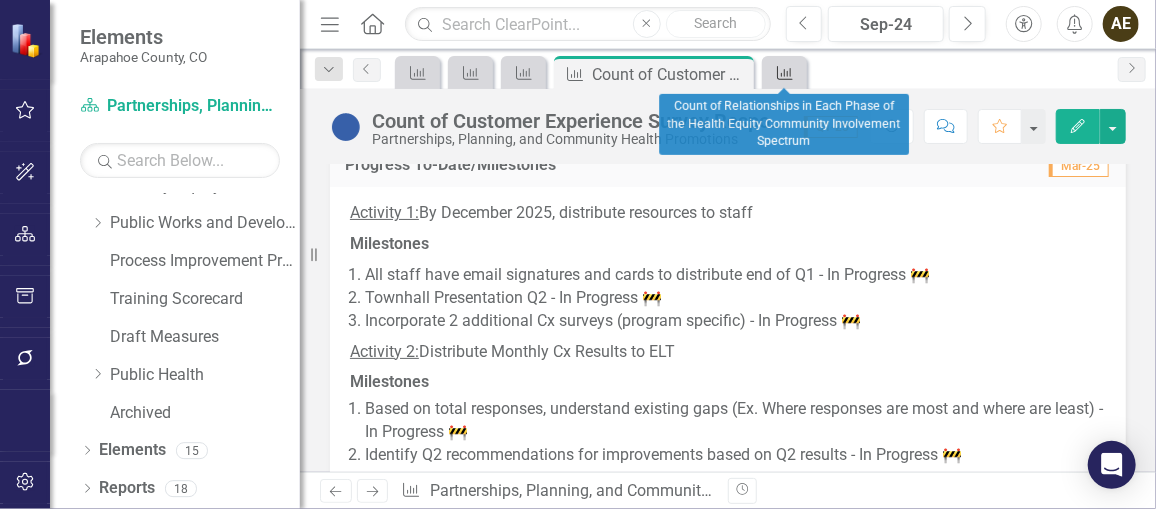 click on "Measure" at bounding box center (781, 72) 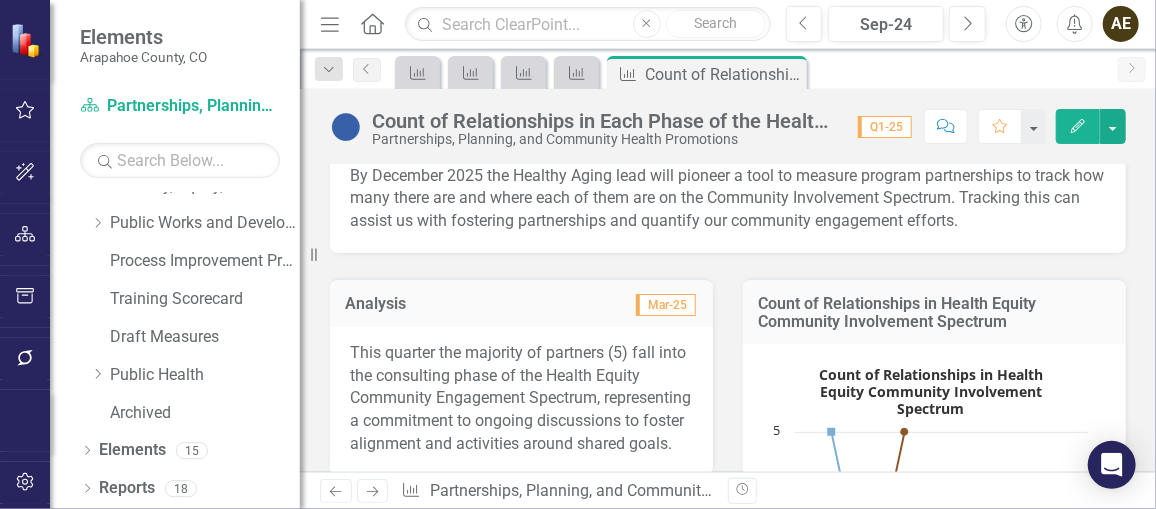 scroll, scrollTop: 0, scrollLeft: 0, axis: both 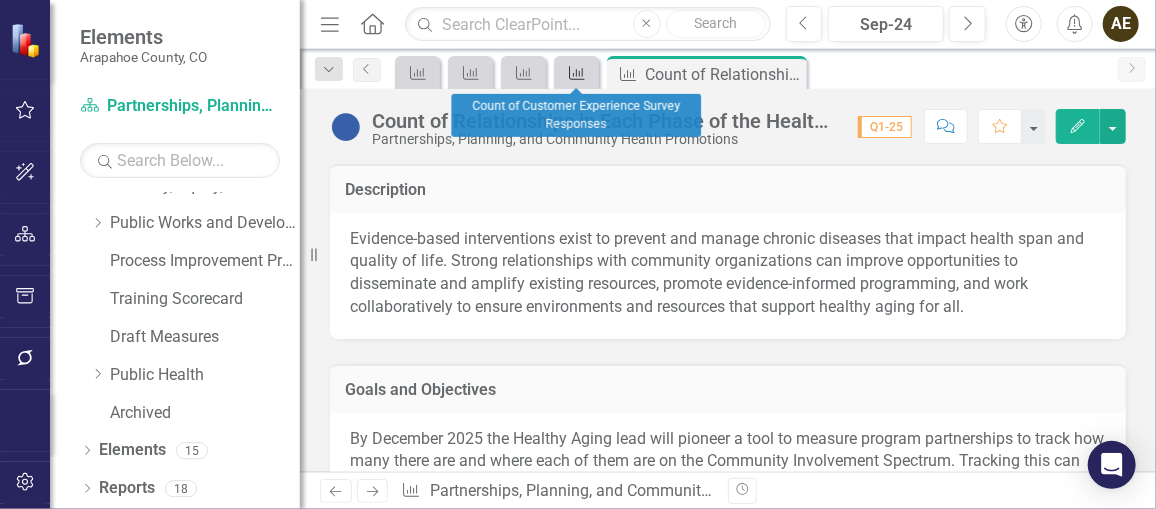 click on "Measure" 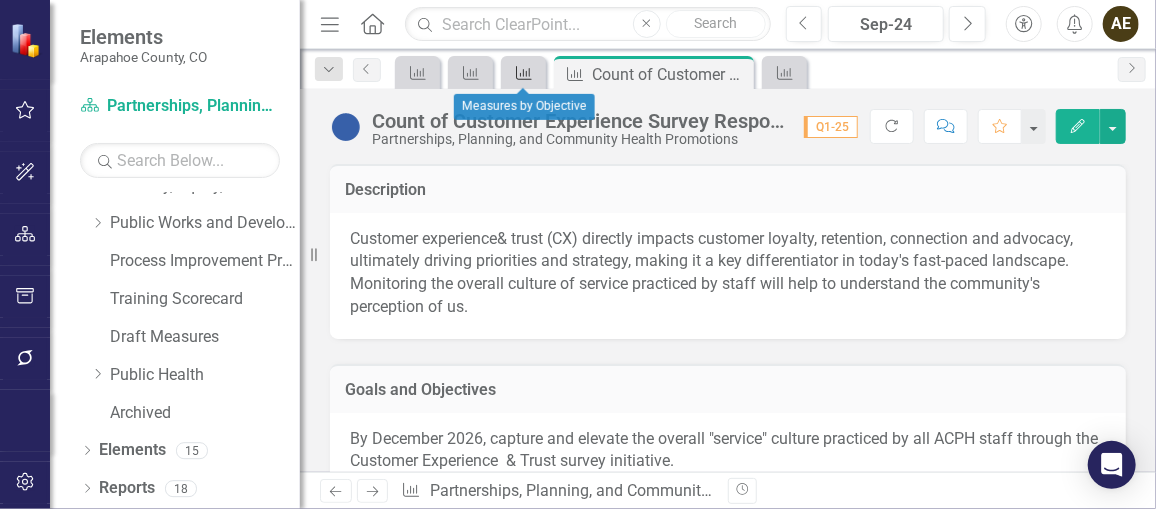click on "Measure" at bounding box center [520, 72] 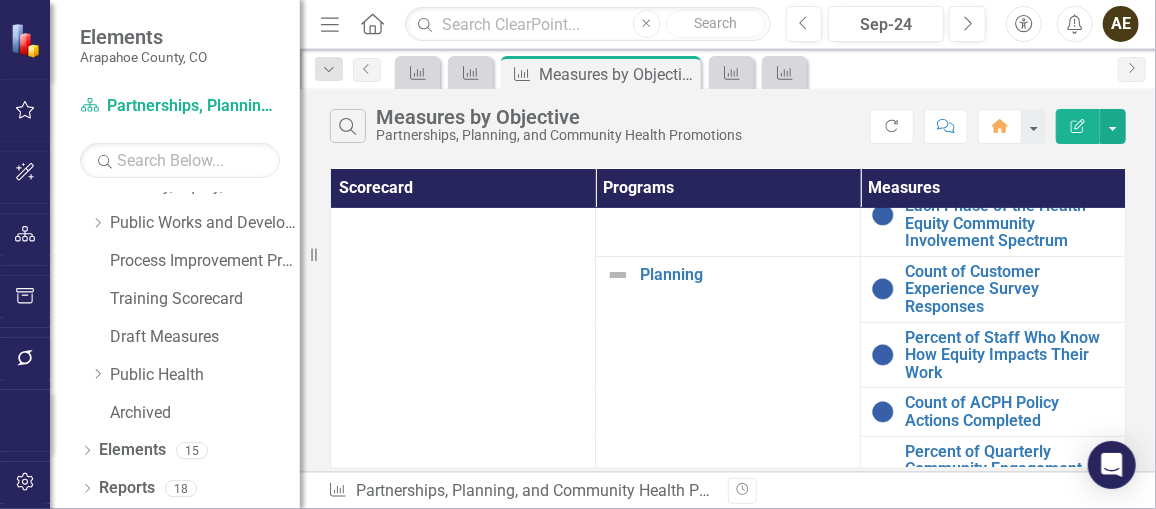 scroll, scrollTop: 267, scrollLeft: 0, axis: vertical 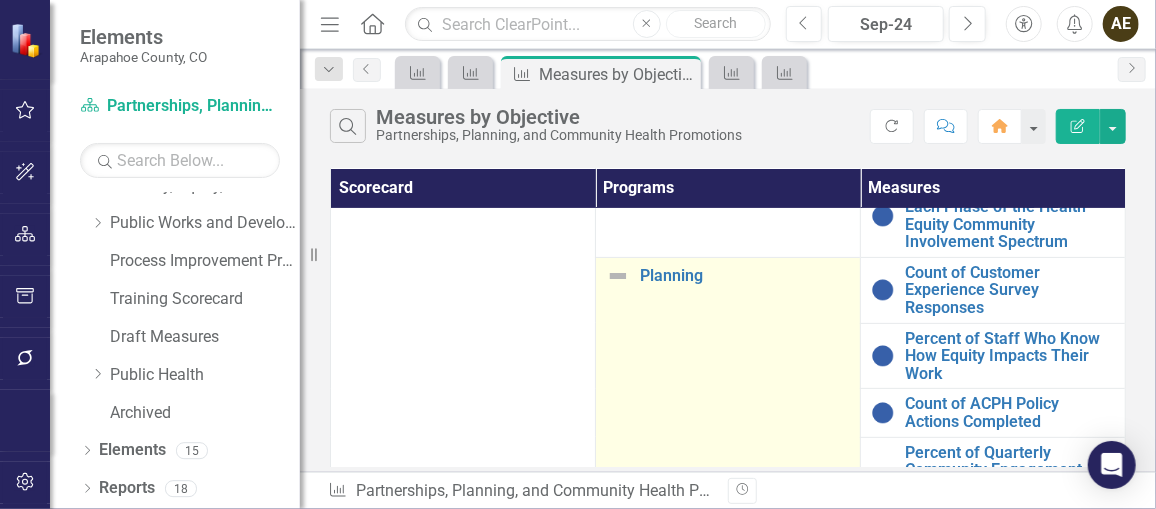 click at bounding box center [618, 276] 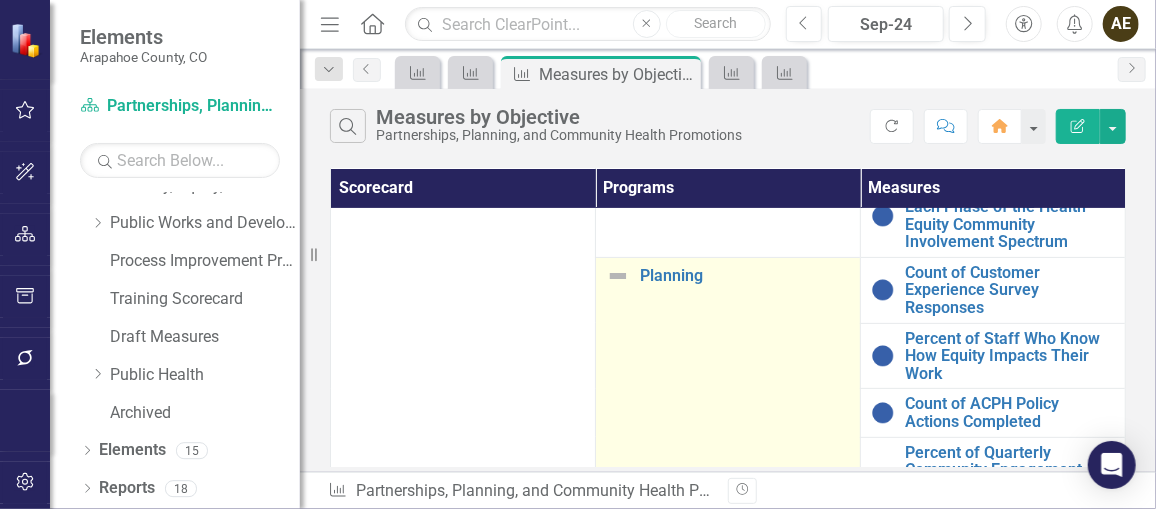 click at bounding box center (618, 276) 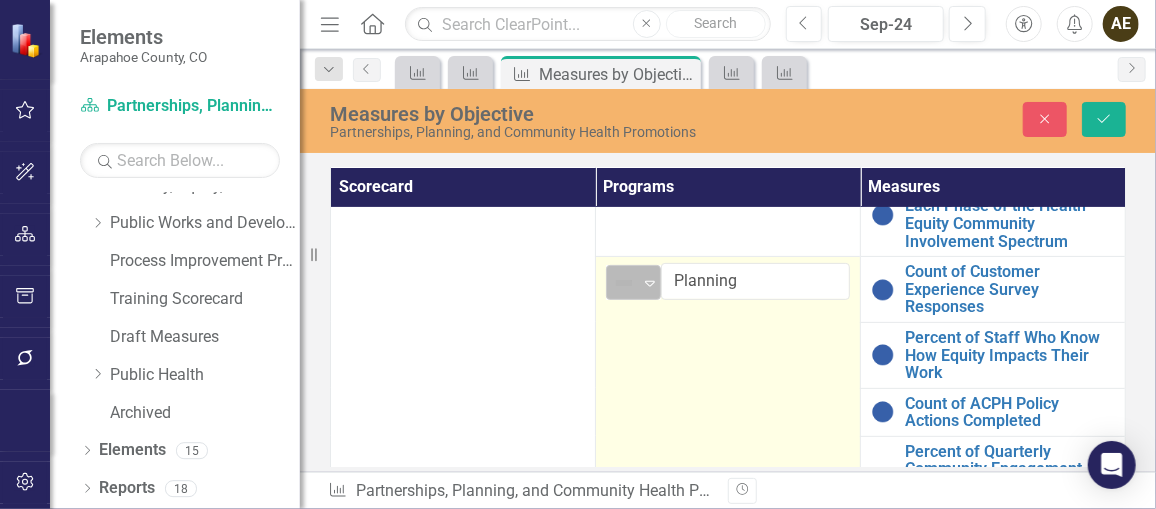 click at bounding box center (624, 283) 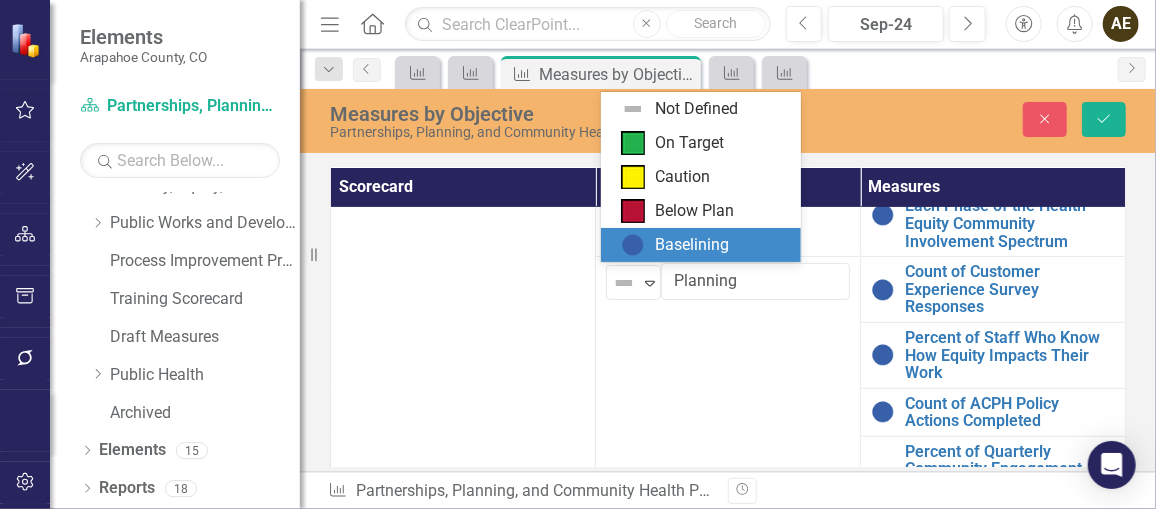 click on "Baselining" at bounding box center [701, 245] 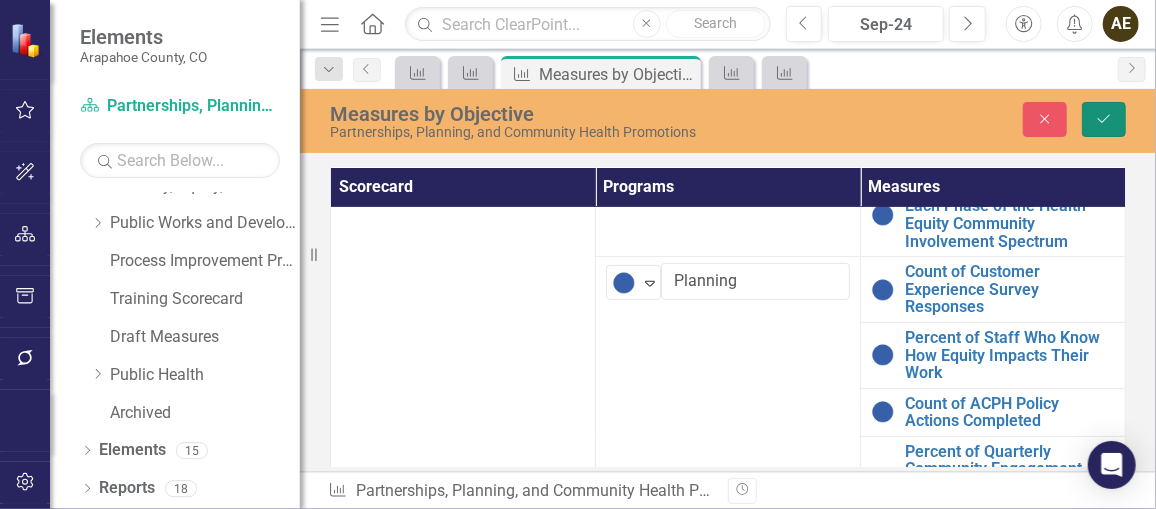 click on "Save" at bounding box center [1104, 119] 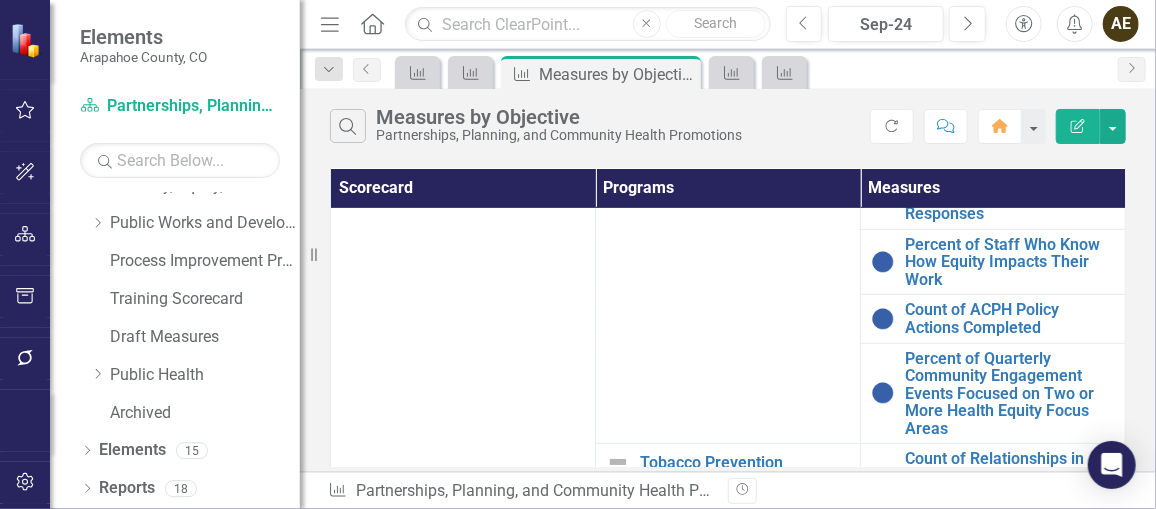 scroll, scrollTop: 415, scrollLeft: 0, axis: vertical 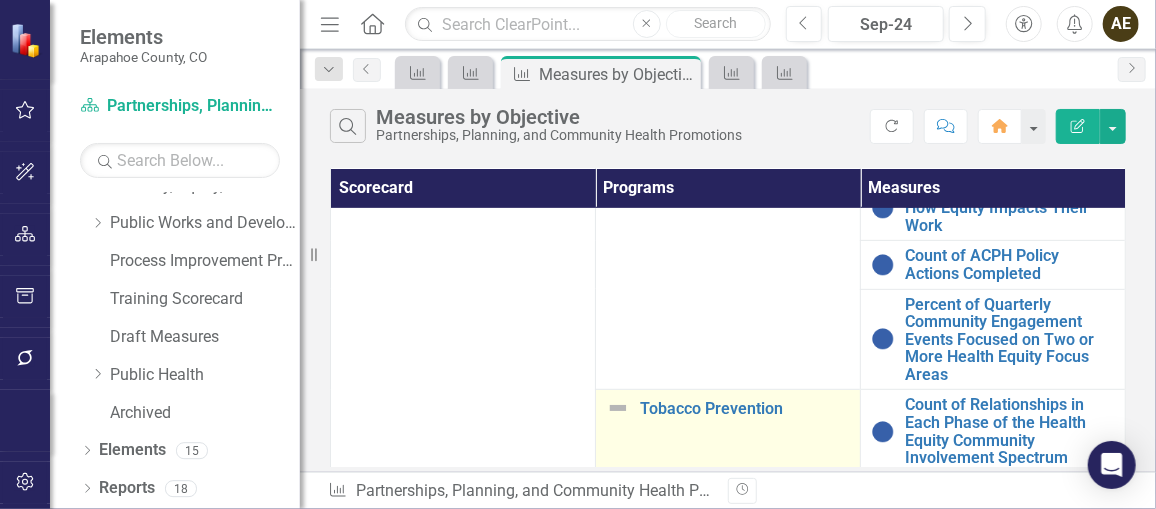 click at bounding box center (618, 408) 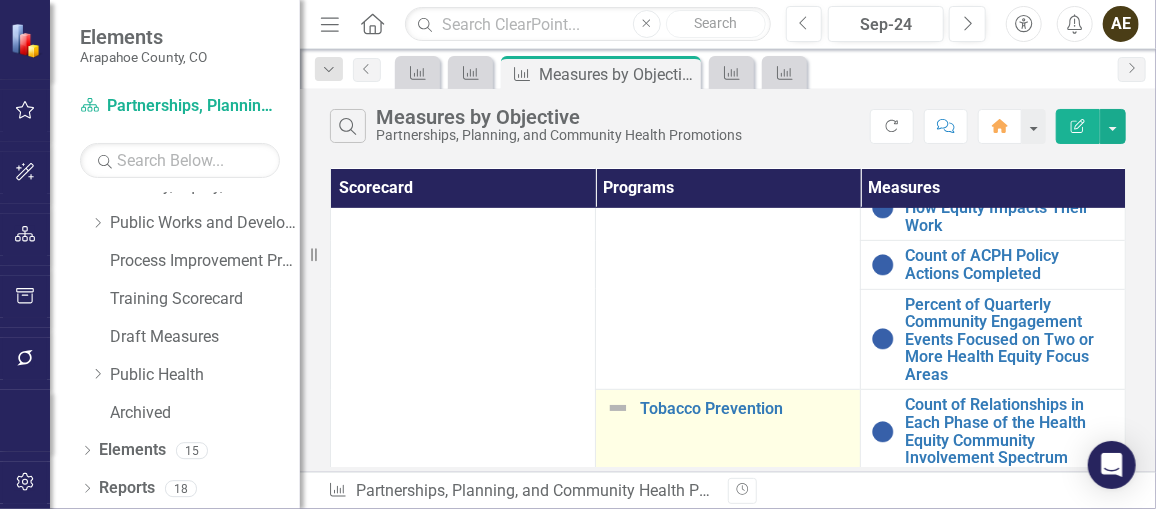 click at bounding box center (618, 408) 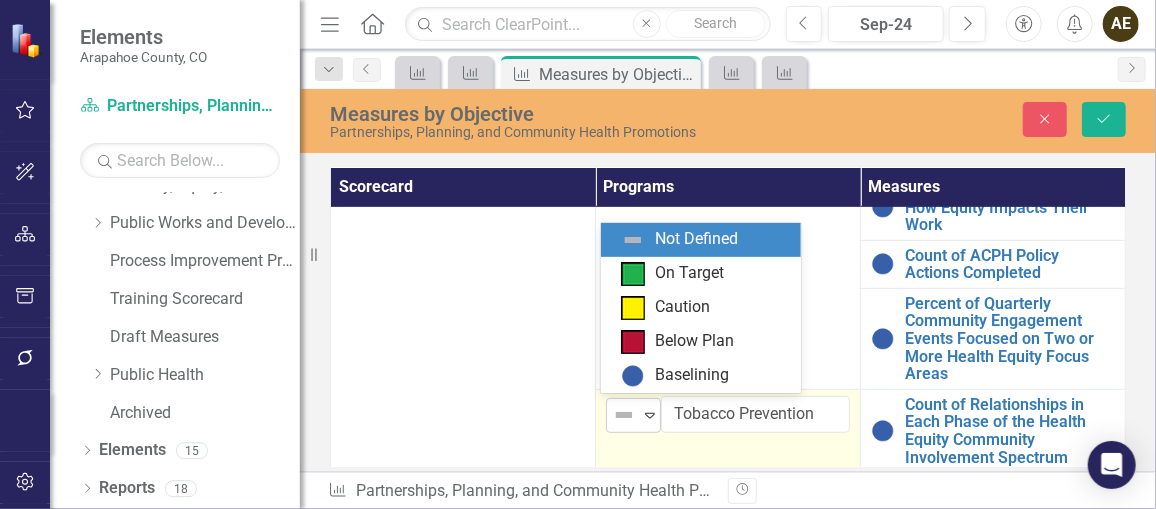 click 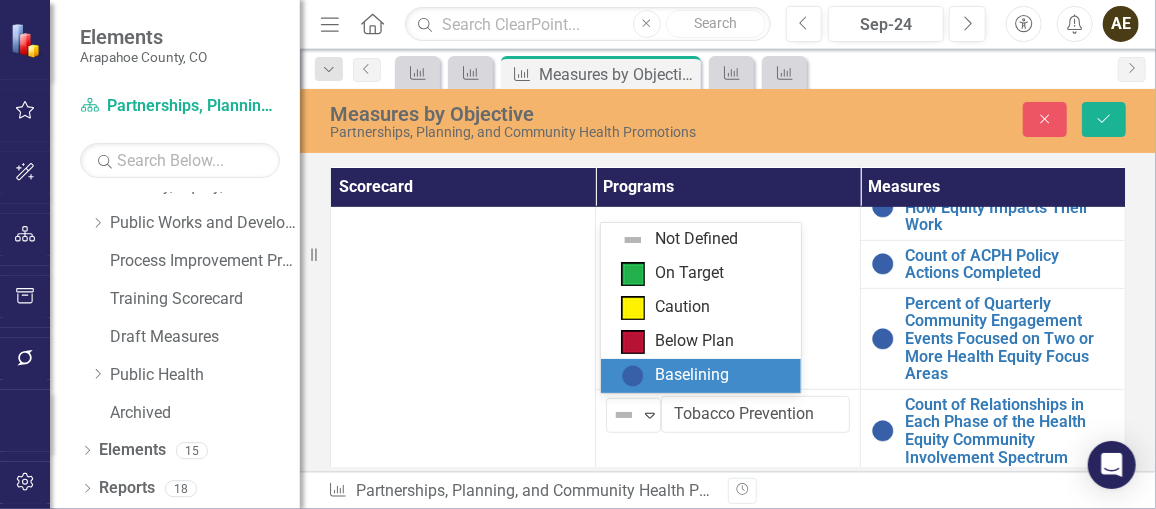click on "Baselining" at bounding box center [692, 375] 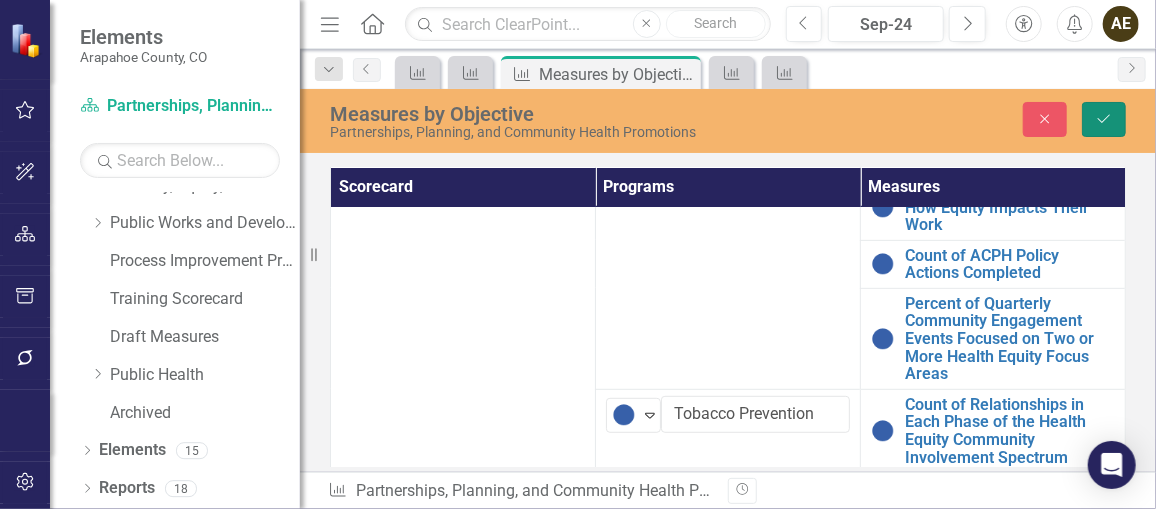 click on "Save" 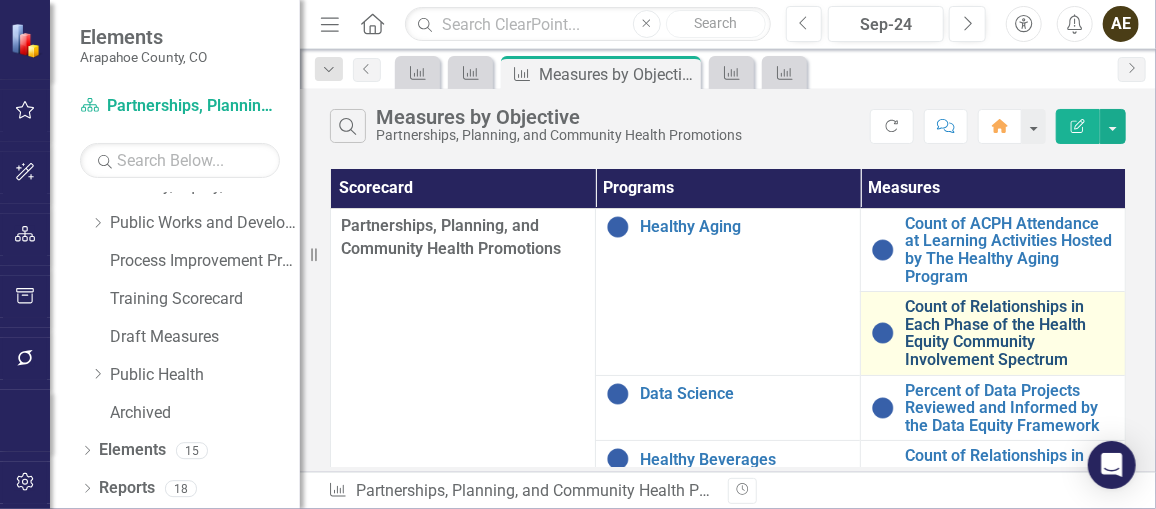 scroll, scrollTop: 321, scrollLeft: 0, axis: vertical 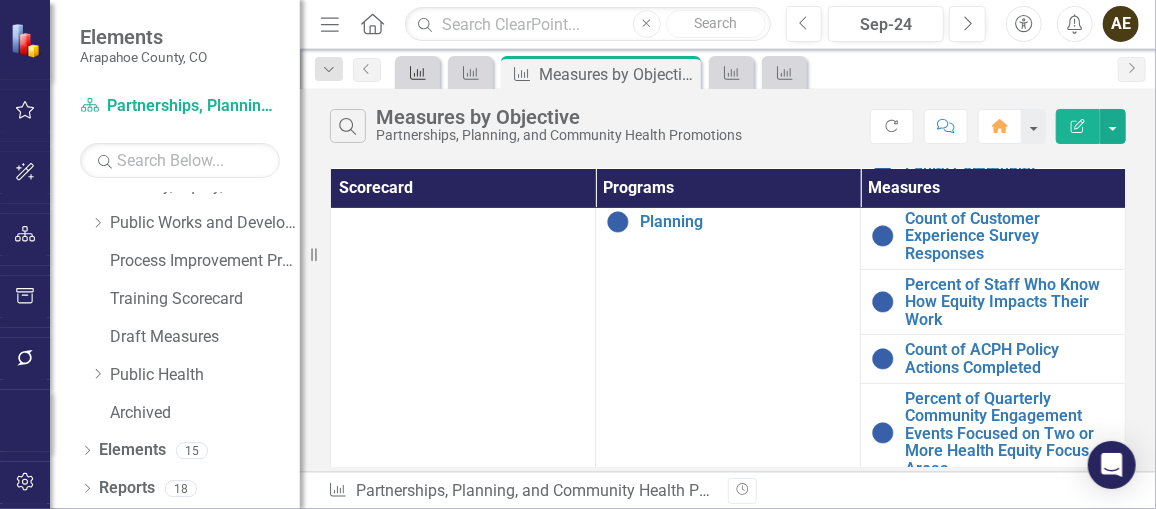 click on "Measure" at bounding box center (414, 72) 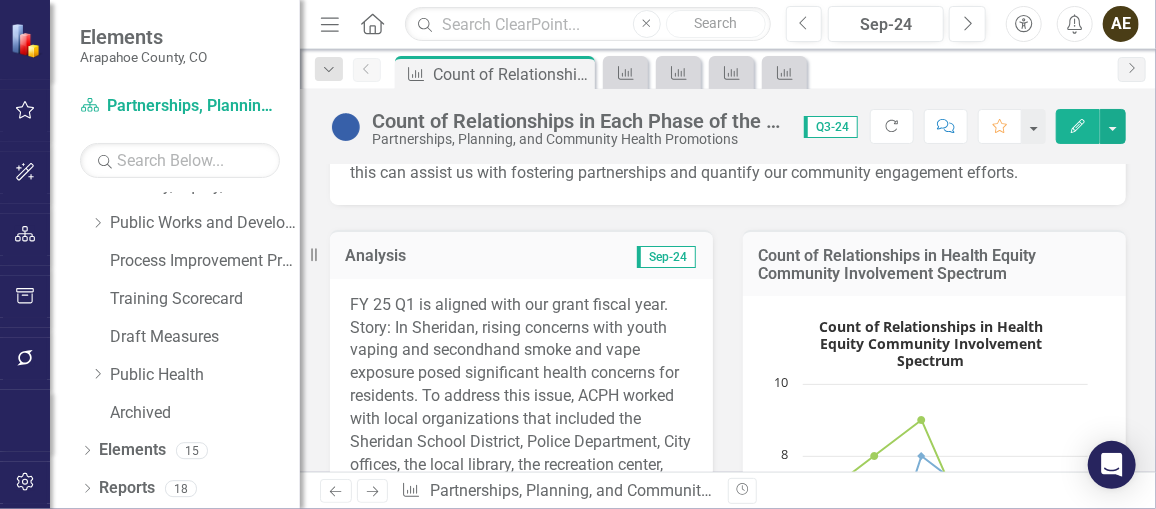 scroll, scrollTop: 298, scrollLeft: 0, axis: vertical 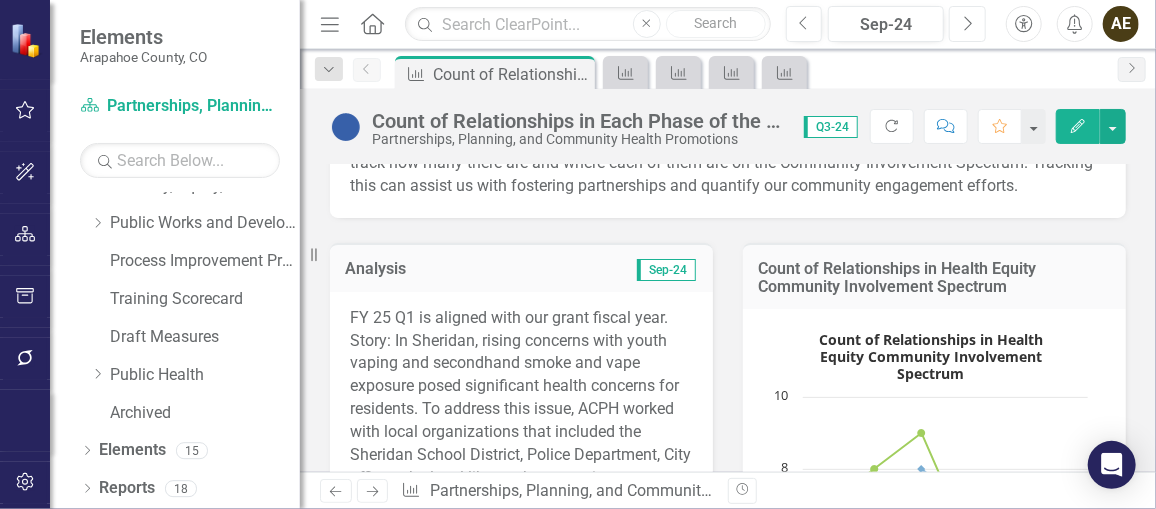 click on "Next" at bounding box center [967, 24] 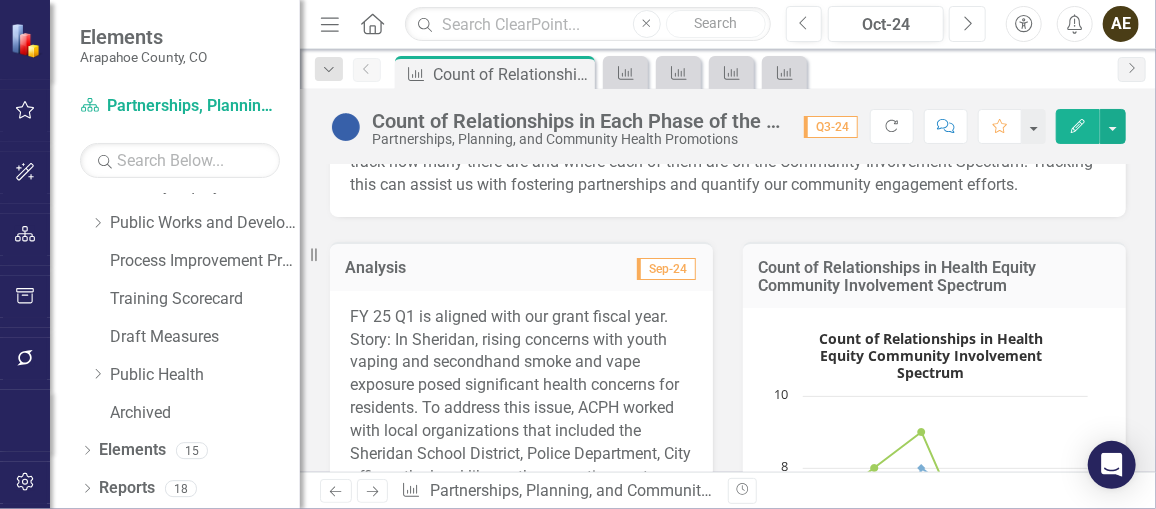 scroll, scrollTop: 299, scrollLeft: 0, axis: vertical 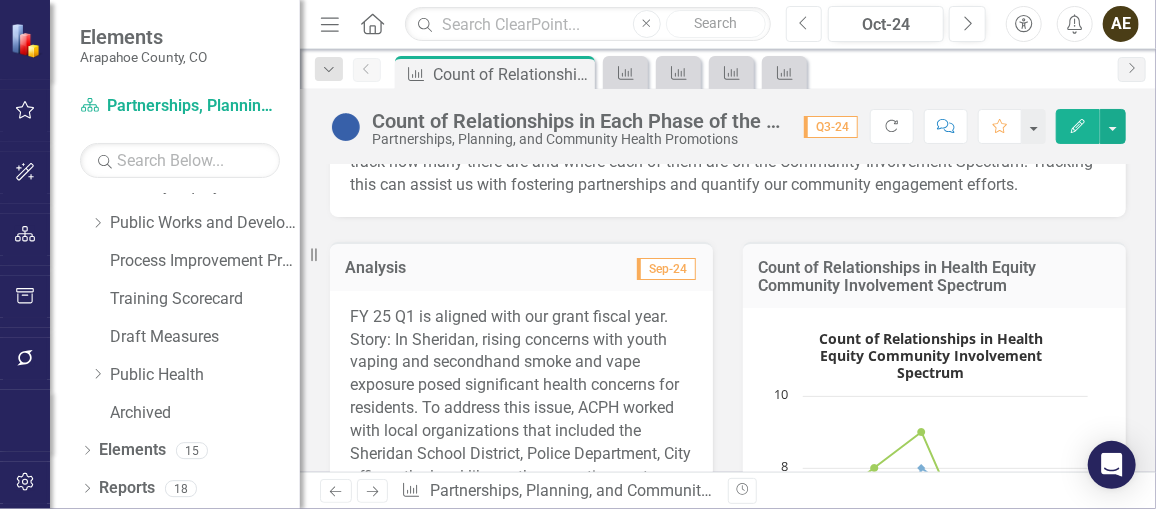 click on "Previous" at bounding box center [804, 24] 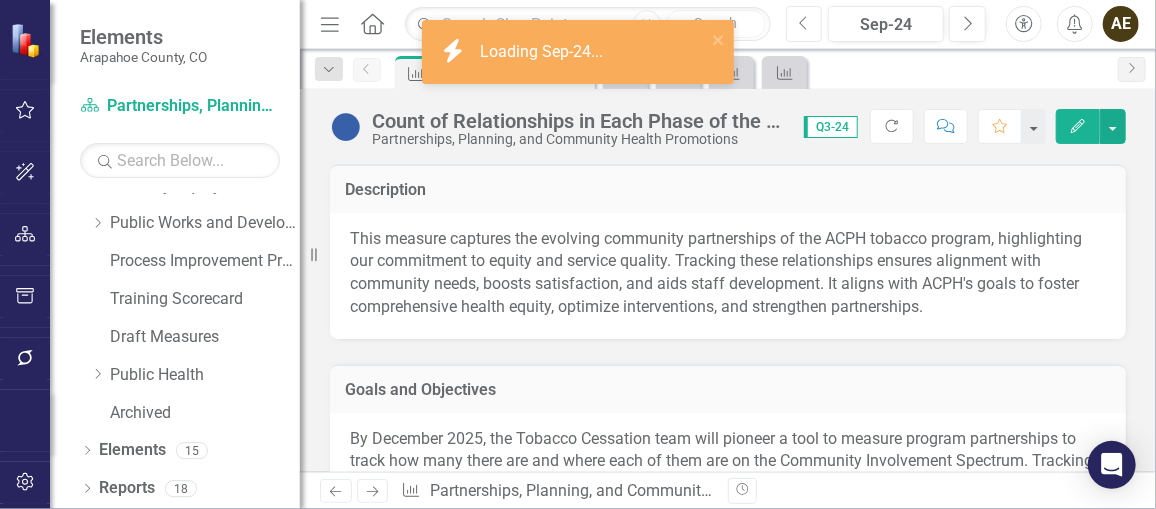 scroll, scrollTop: 121, scrollLeft: 0, axis: vertical 